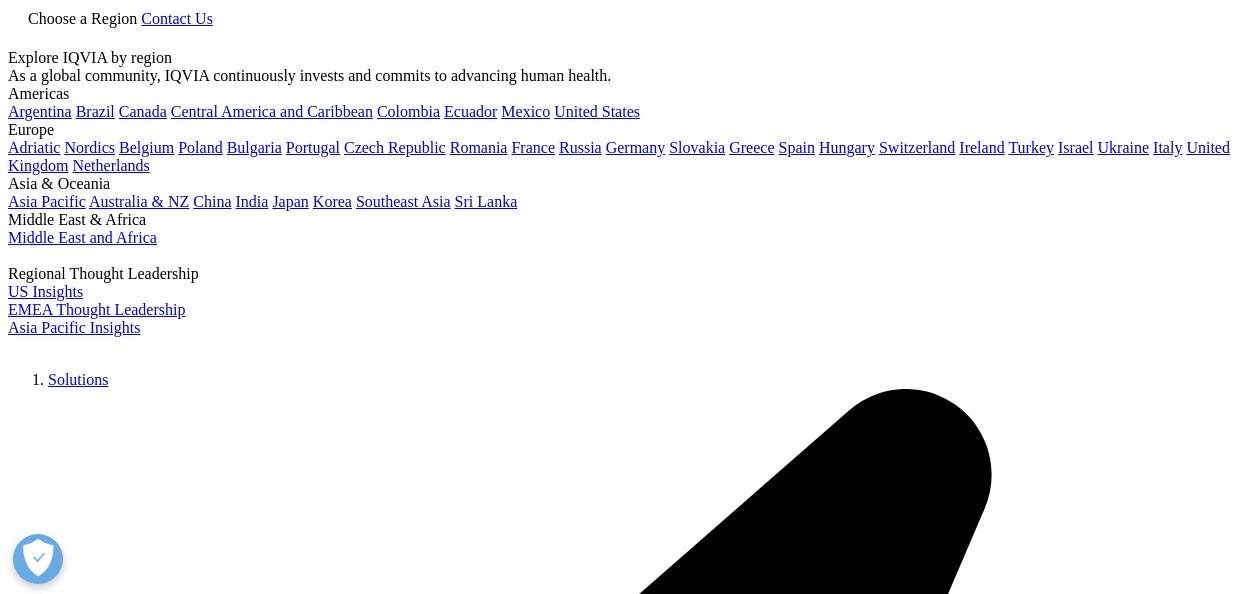 scroll, scrollTop: 769, scrollLeft: 0, axis: vertical 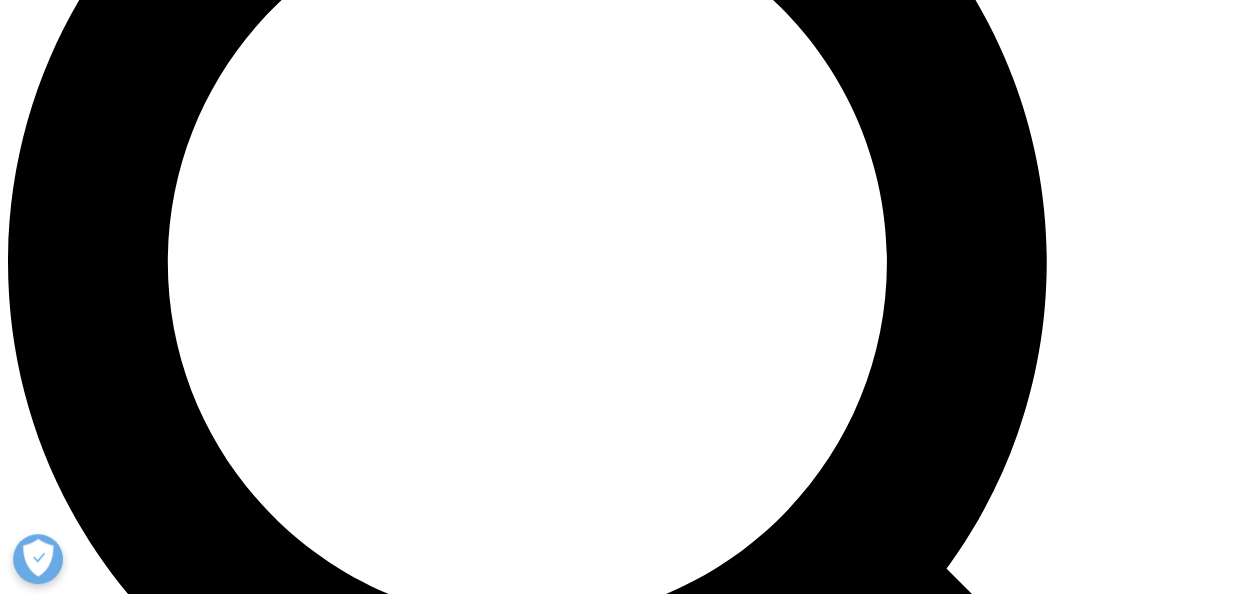 click on "Intelligent Program Design
Evidence-based techniques anchored in co-creation and behavioral science to design impactful programs that meet patient needs.
Tailor-made program designs based on strategic data insights, therapeutic knowledge and local market expertise.
contact us" at bounding box center [598, 28484] 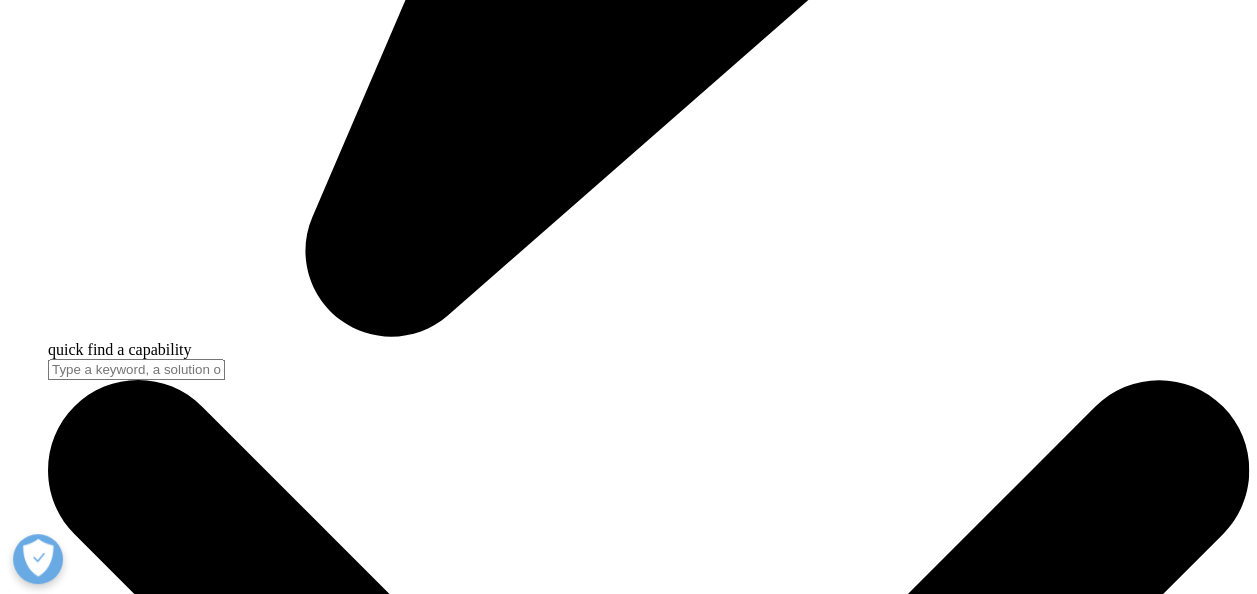 scroll, scrollTop: 5172, scrollLeft: 0, axis: vertical 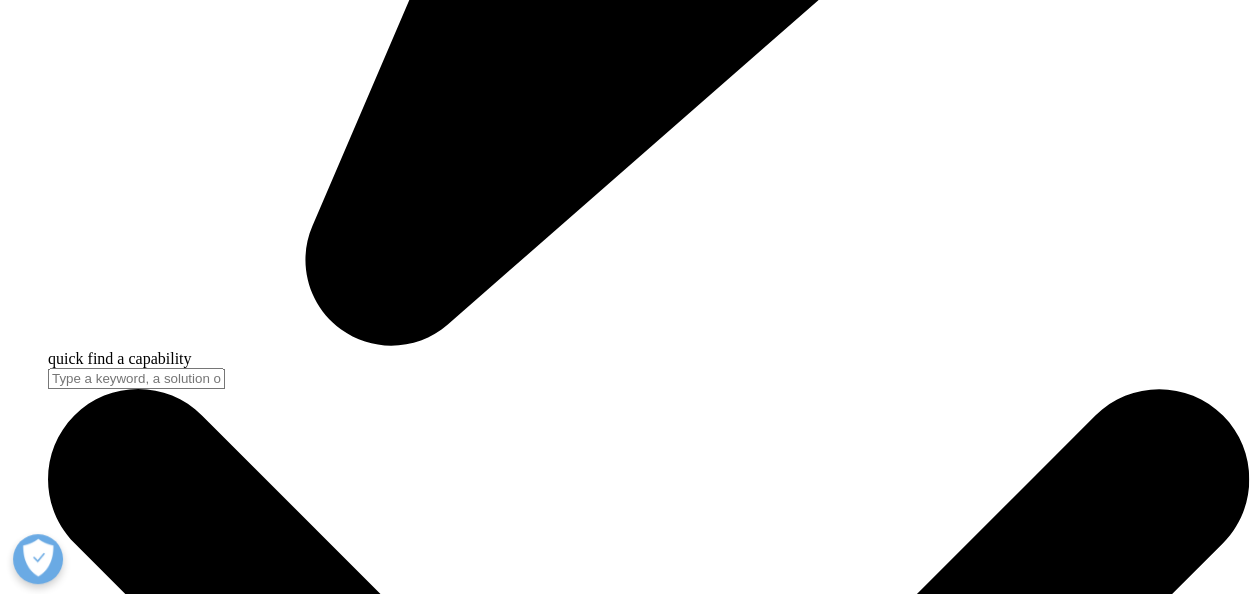 click on "Benefits" at bounding box center (74, 23992) 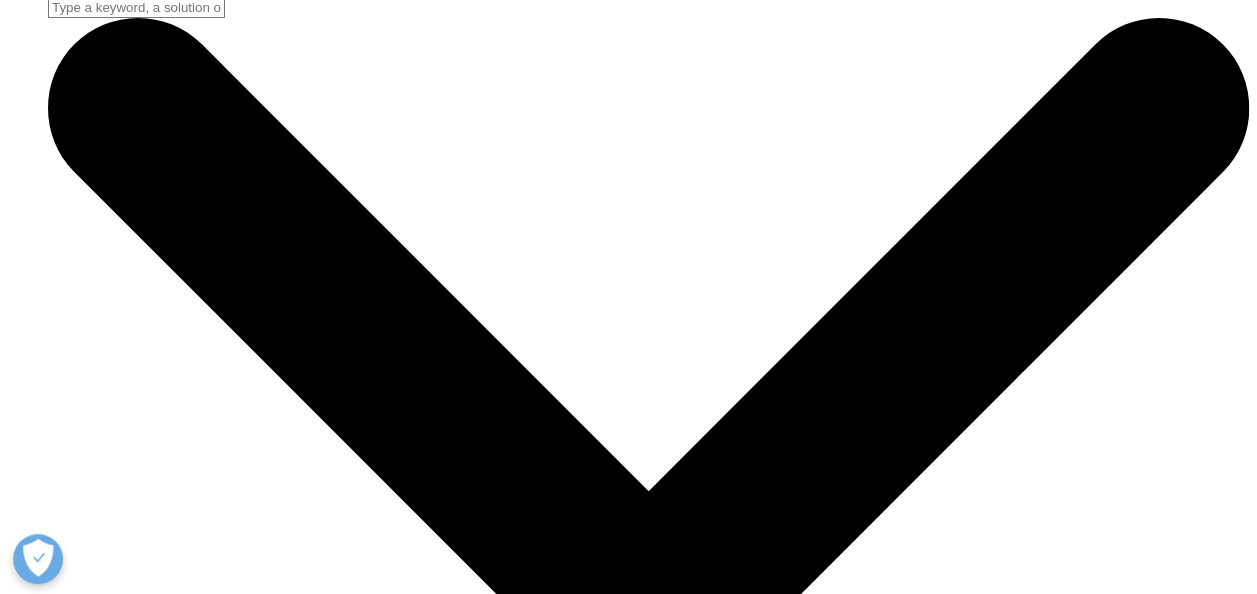 scroll, scrollTop: 5541, scrollLeft: 0, axis: vertical 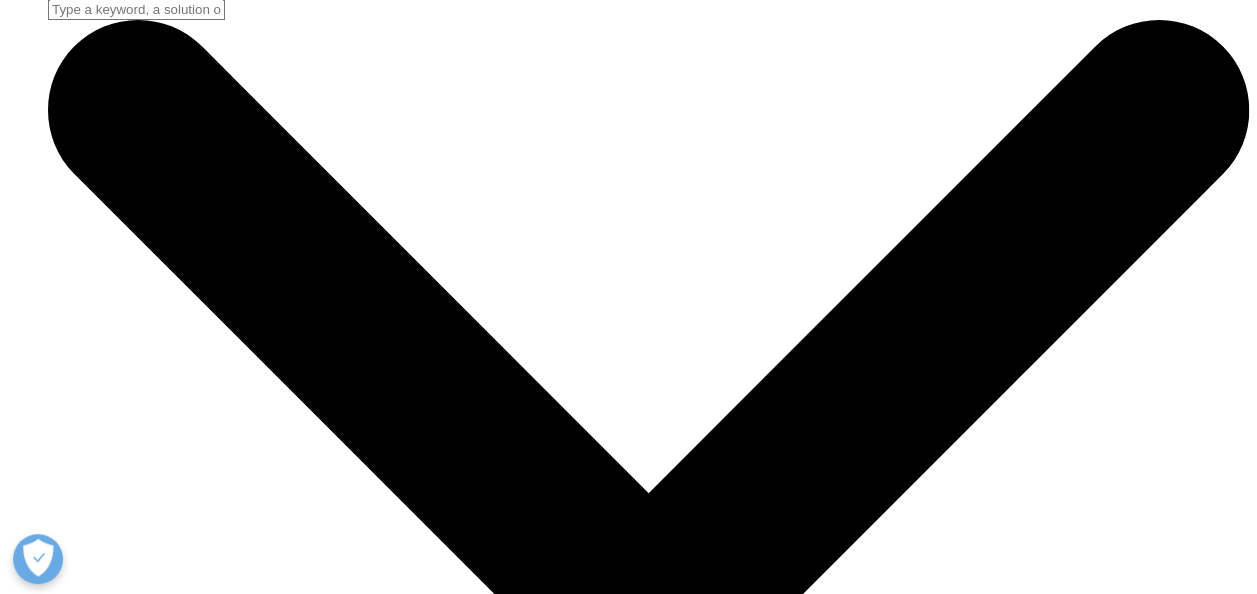 click on "Life Science Companies" at bounding box center [156, 28629] 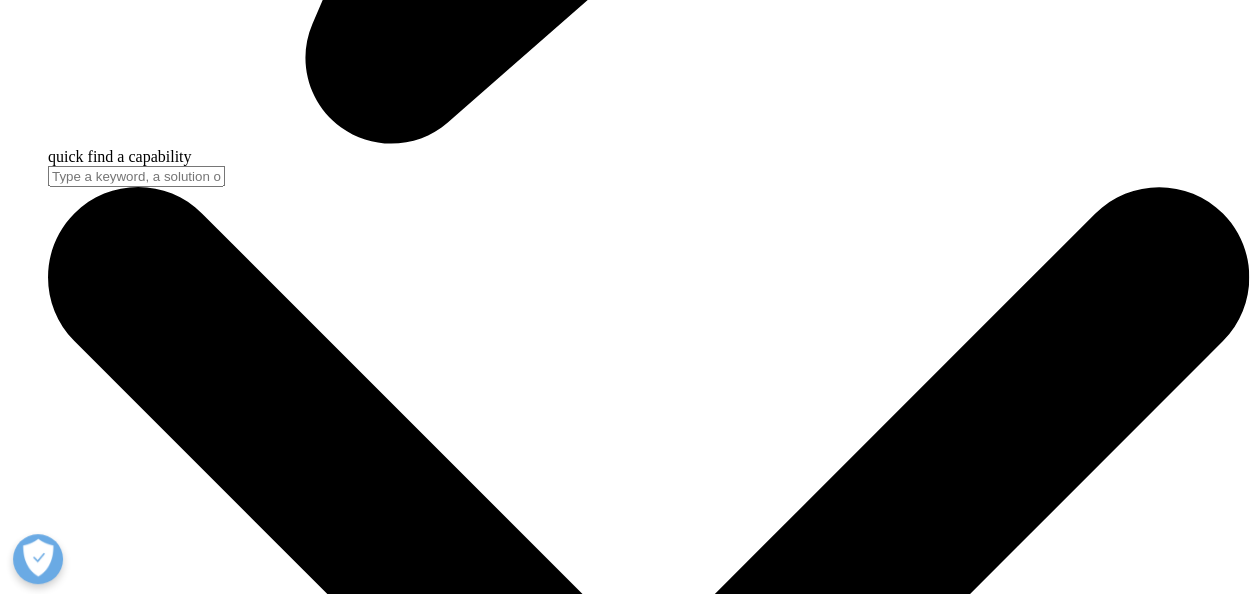 scroll, scrollTop: 5718, scrollLeft: 0, axis: vertical 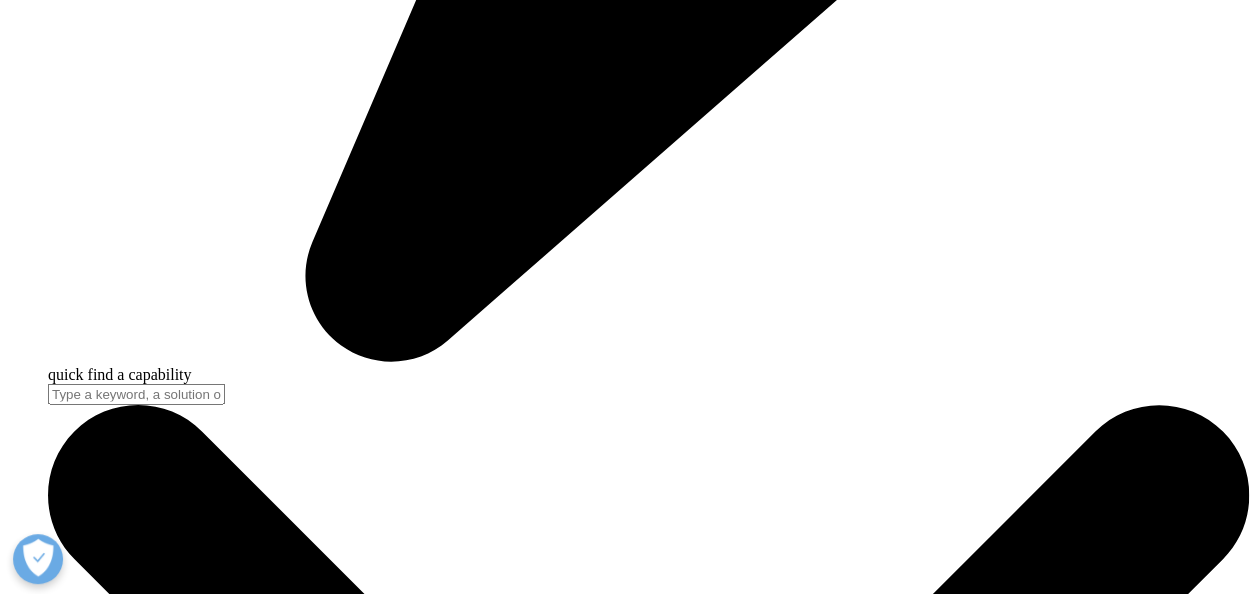 click 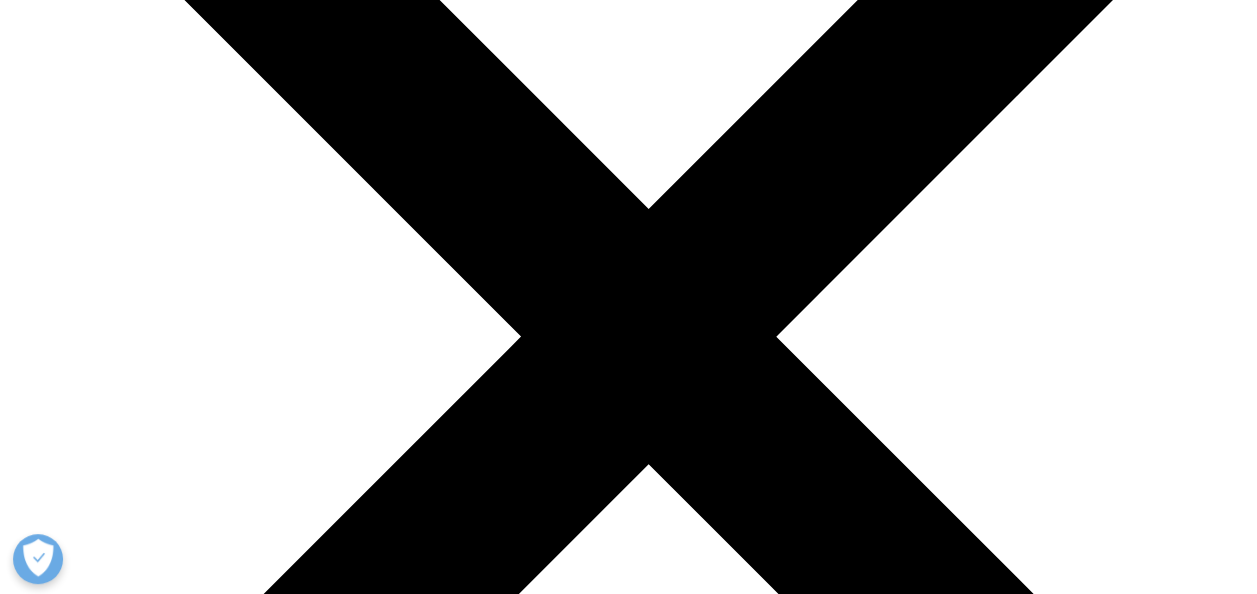 scroll, scrollTop: 6483, scrollLeft: 0, axis: vertical 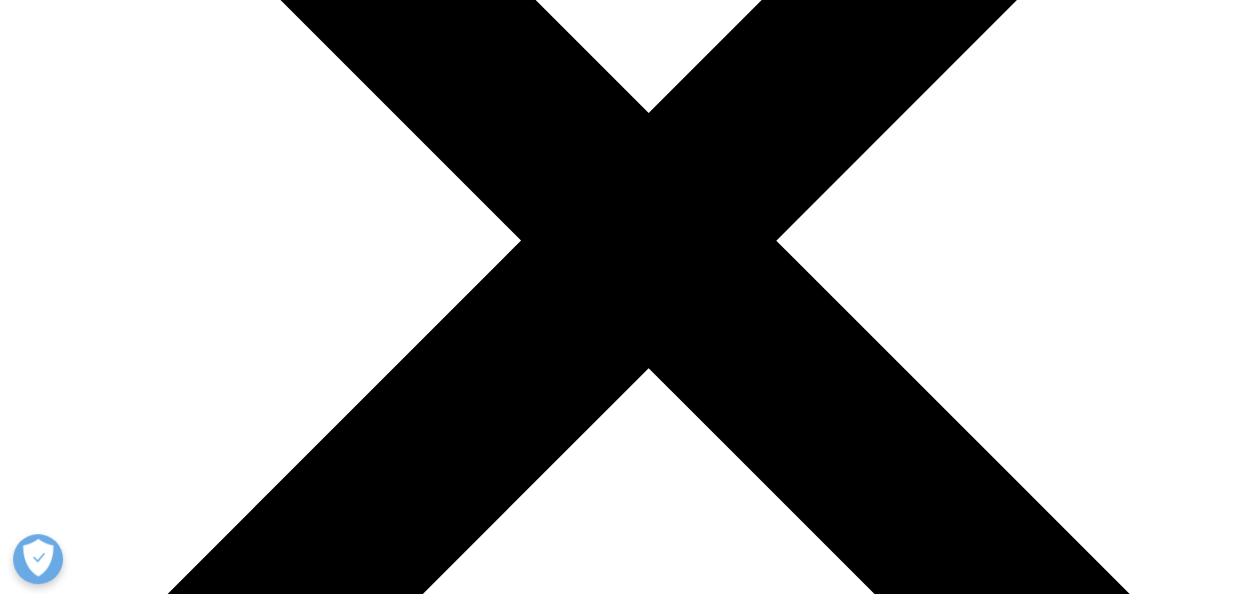 click at bounding box center (628, 32234) 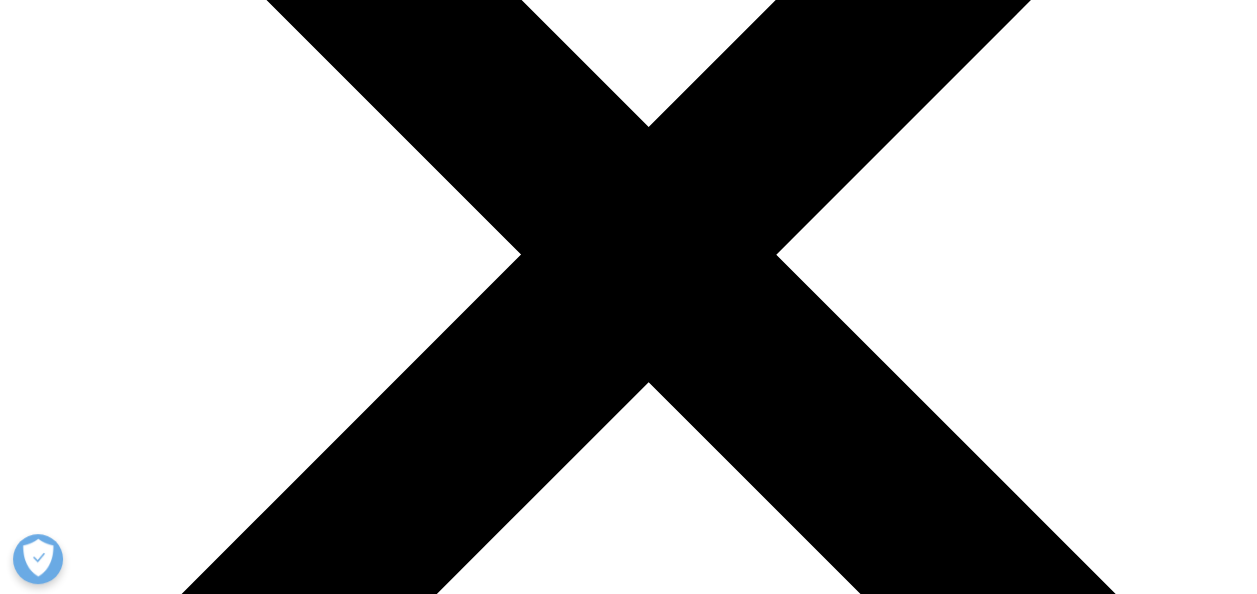 click at bounding box center (8, 32267) 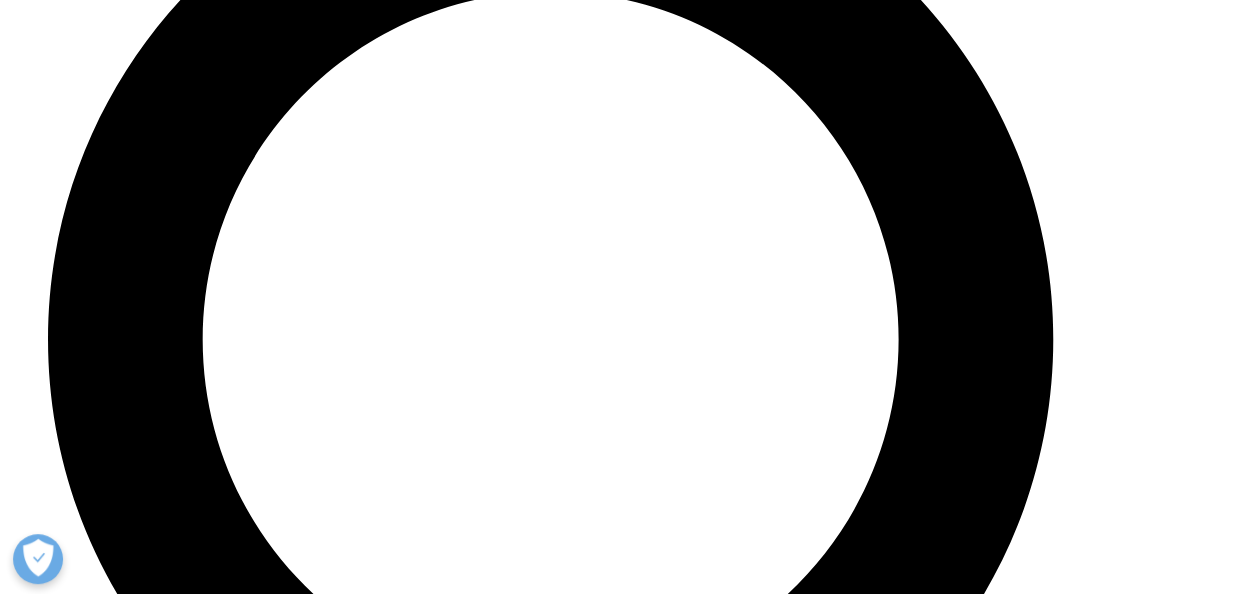 scroll, scrollTop: 7473, scrollLeft: 0, axis: vertical 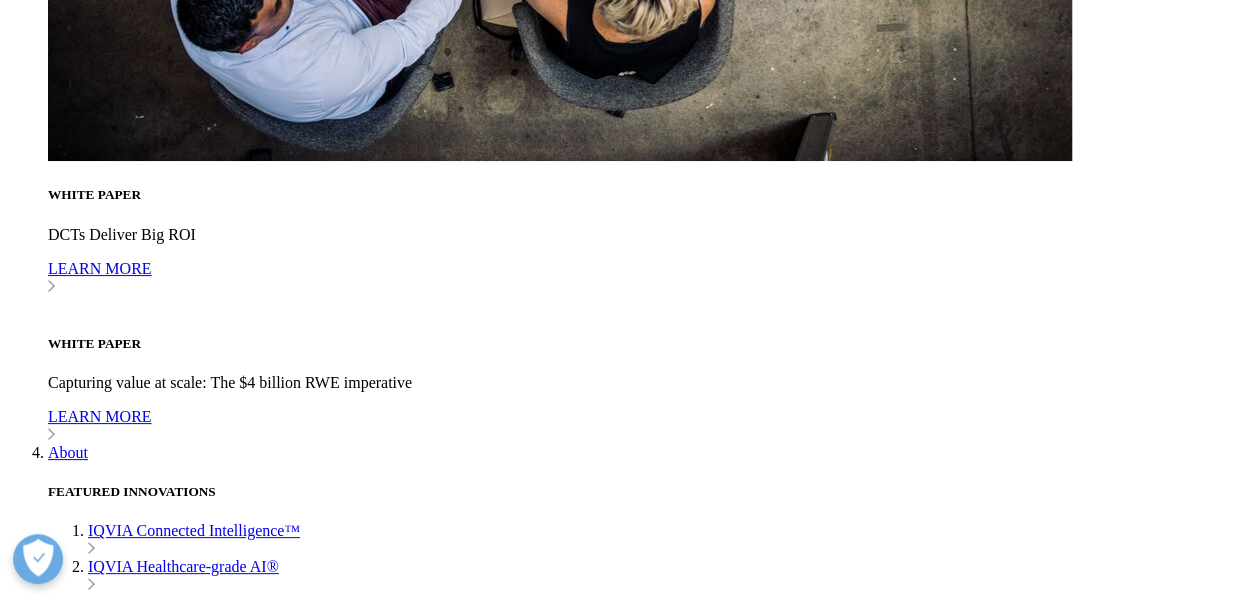 click on "Related Solutions" at bounding box center (104, 21938) 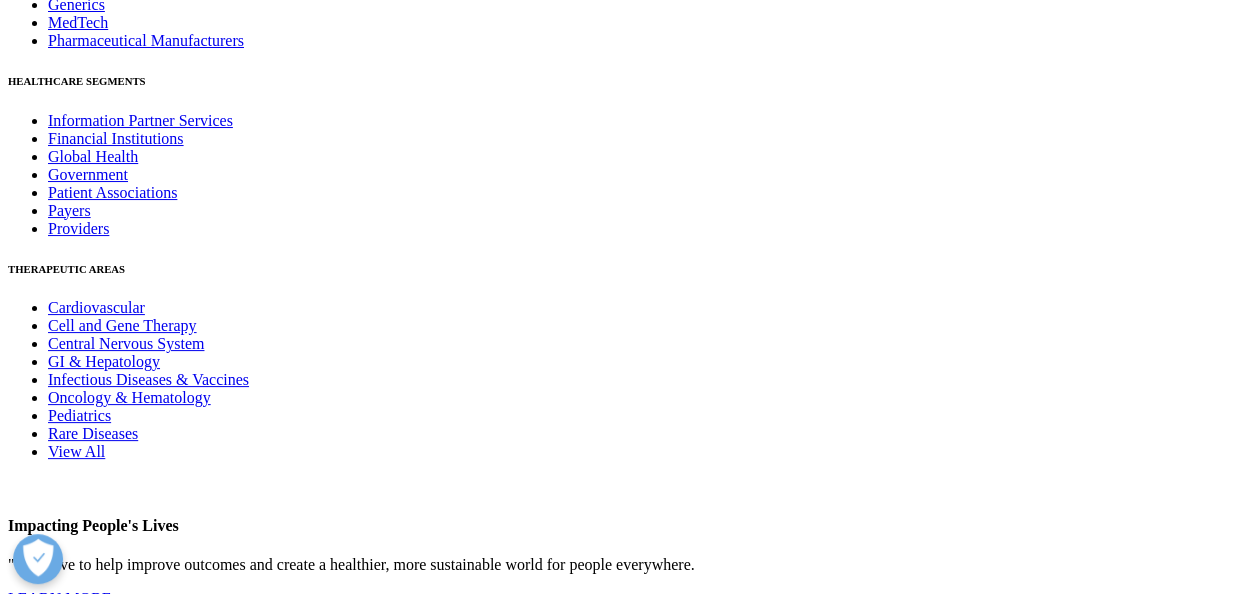 scroll, scrollTop: 10329, scrollLeft: 0, axis: vertical 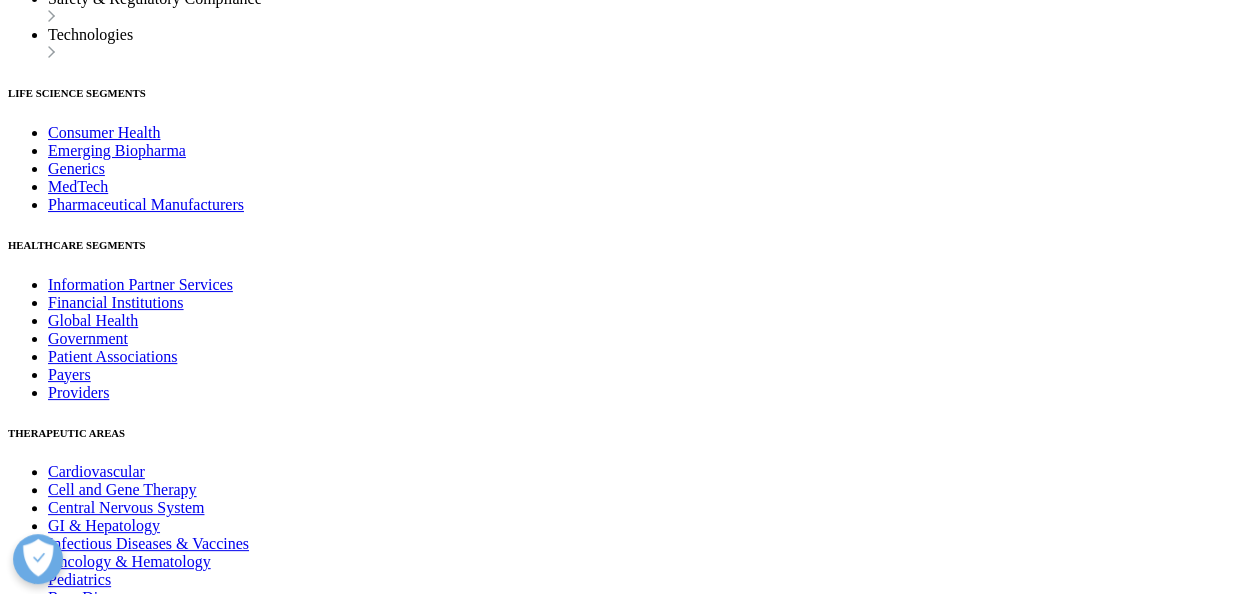 click on "Patient Services" at bounding box center (59, 29493) 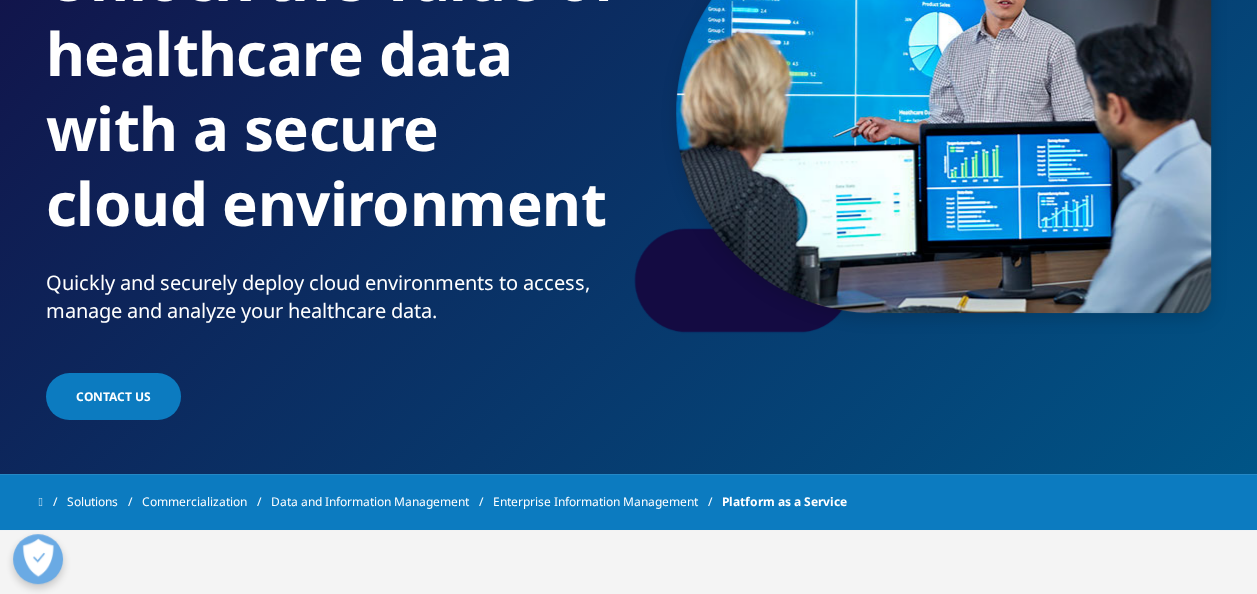 scroll, scrollTop: 0, scrollLeft: 0, axis: both 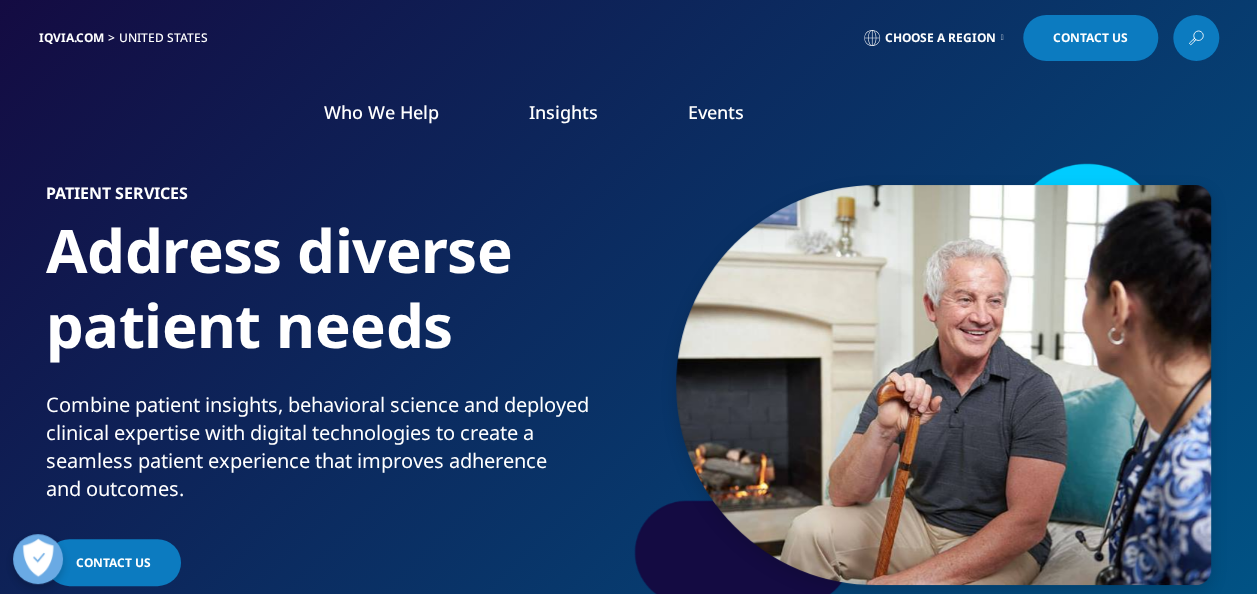 click on "Choose a Region" at bounding box center (940, 38) 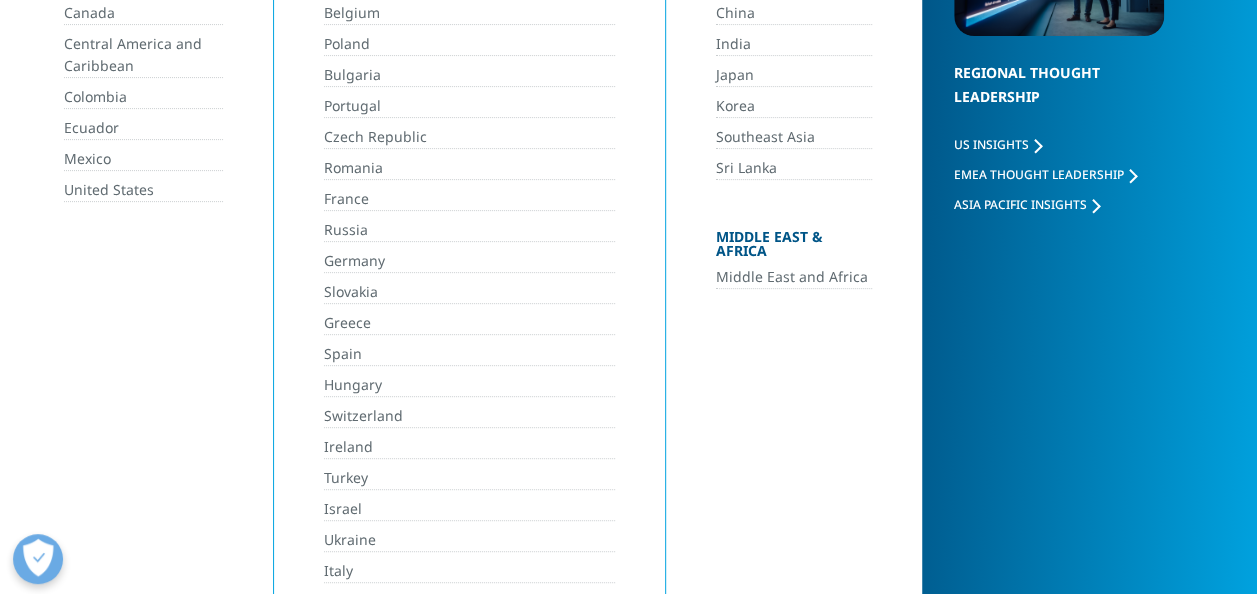 scroll, scrollTop: 432, scrollLeft: 0, axis: vertical 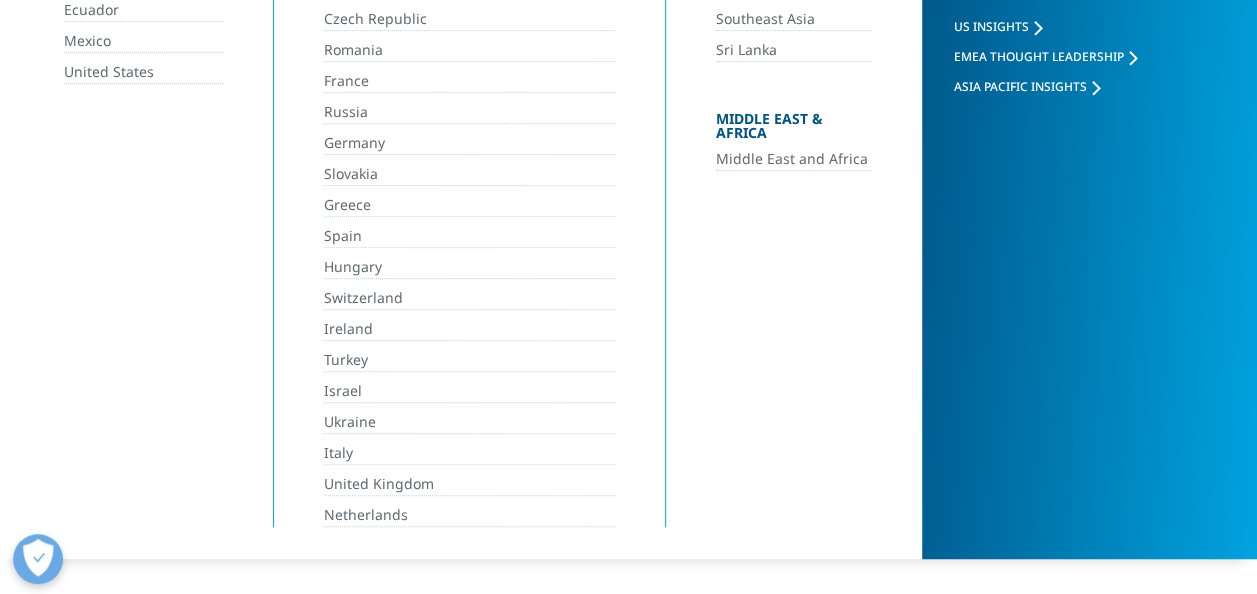 click on "United Kingdom" at bounding box center (469, 484) 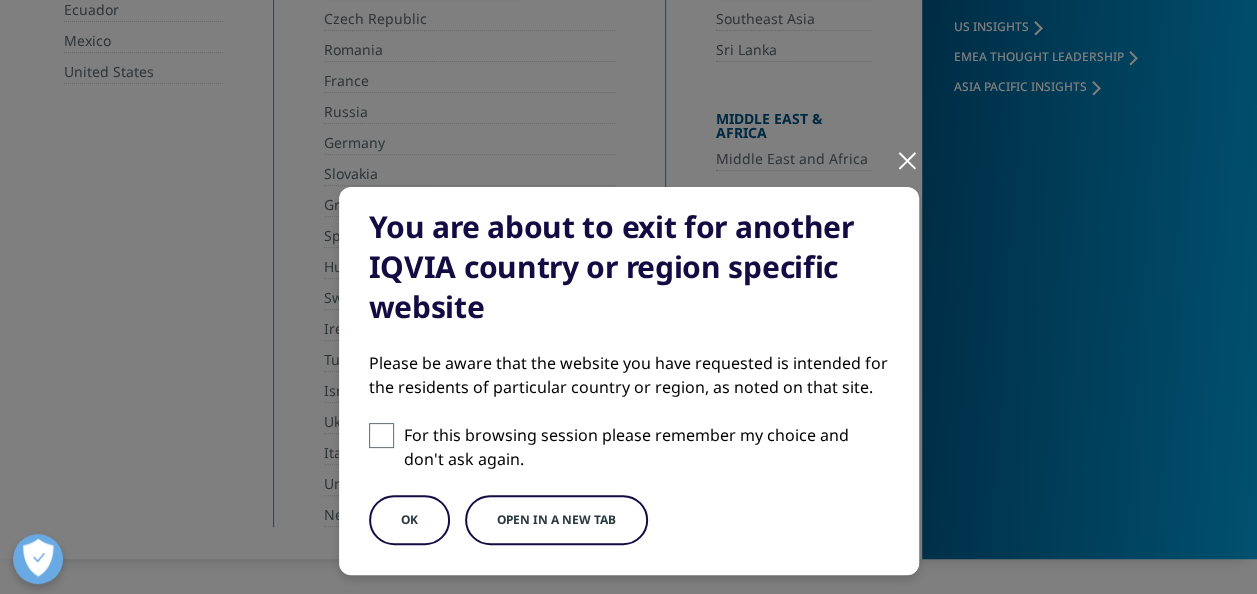 click on "OK" at bounding box center [409, 520] 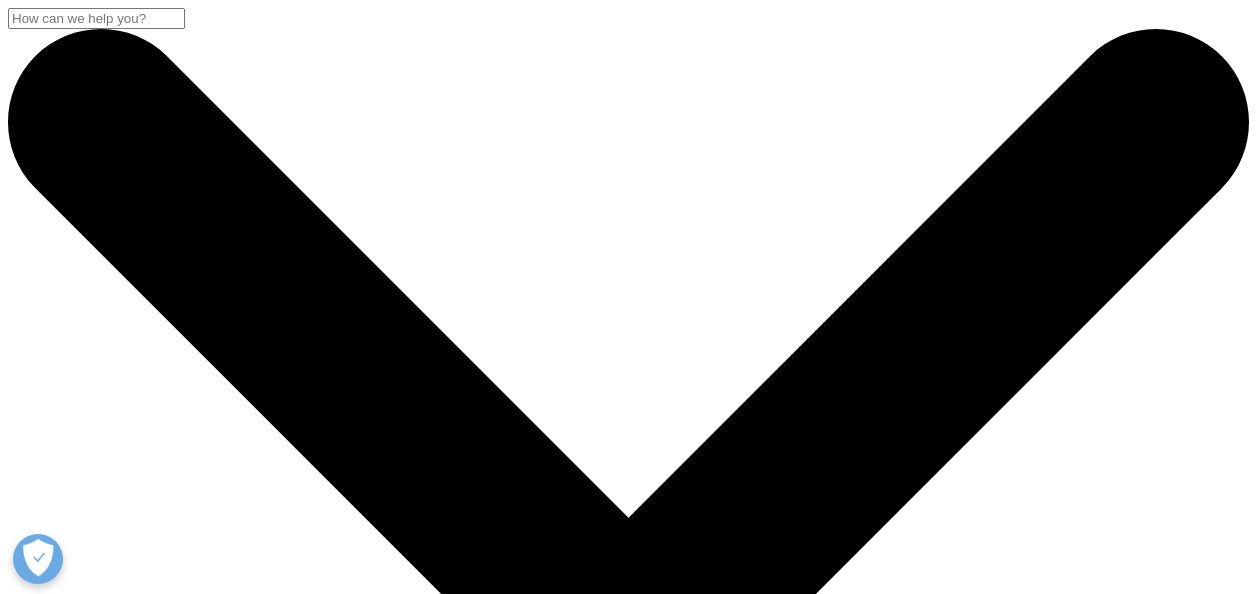 scroll, scrollTop: 0, scrollLeft: 0, axis: both 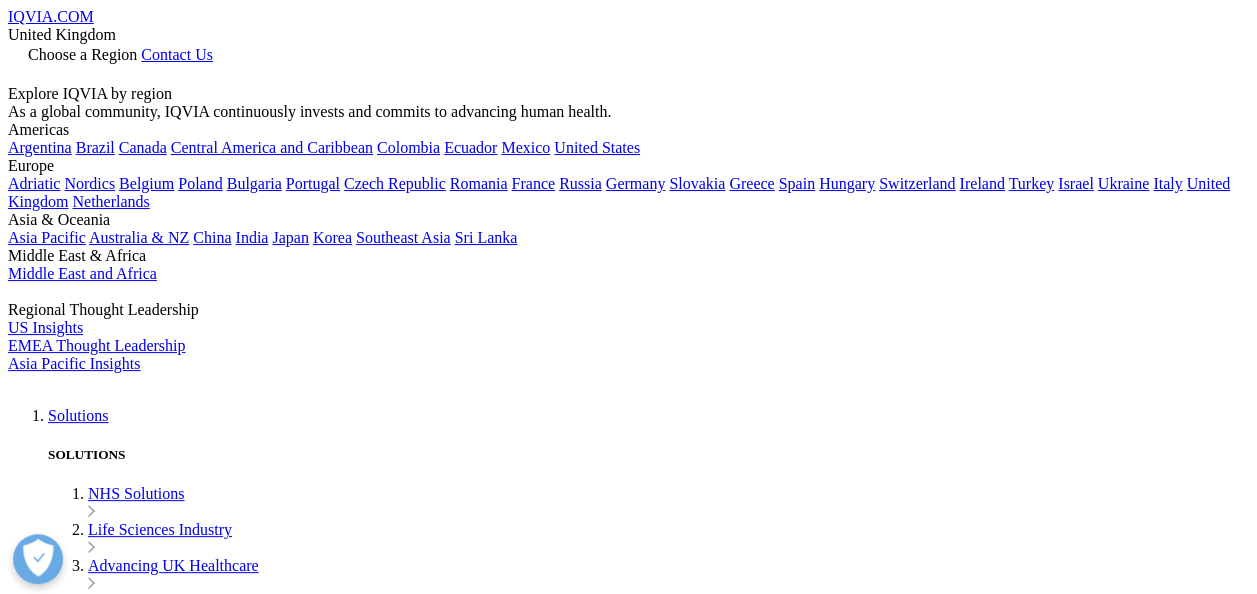 click on "Providing Integrated Solutions" at bounding box center (186, 829) 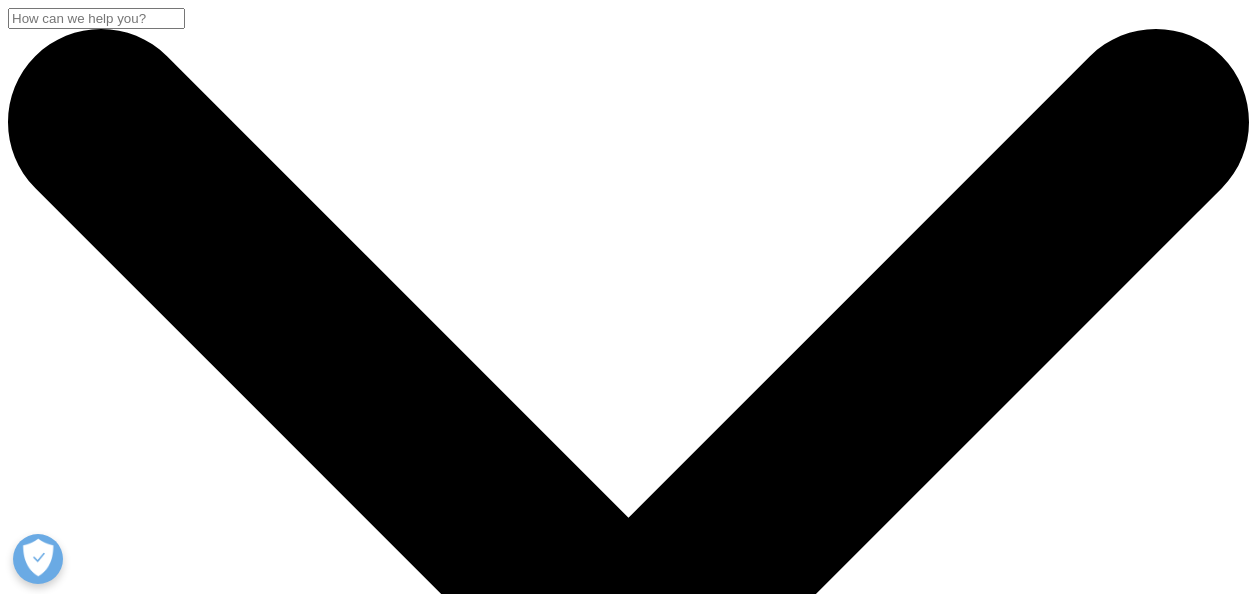 scroll, scrollTop: 0, scrollLeft: 0, axis: both 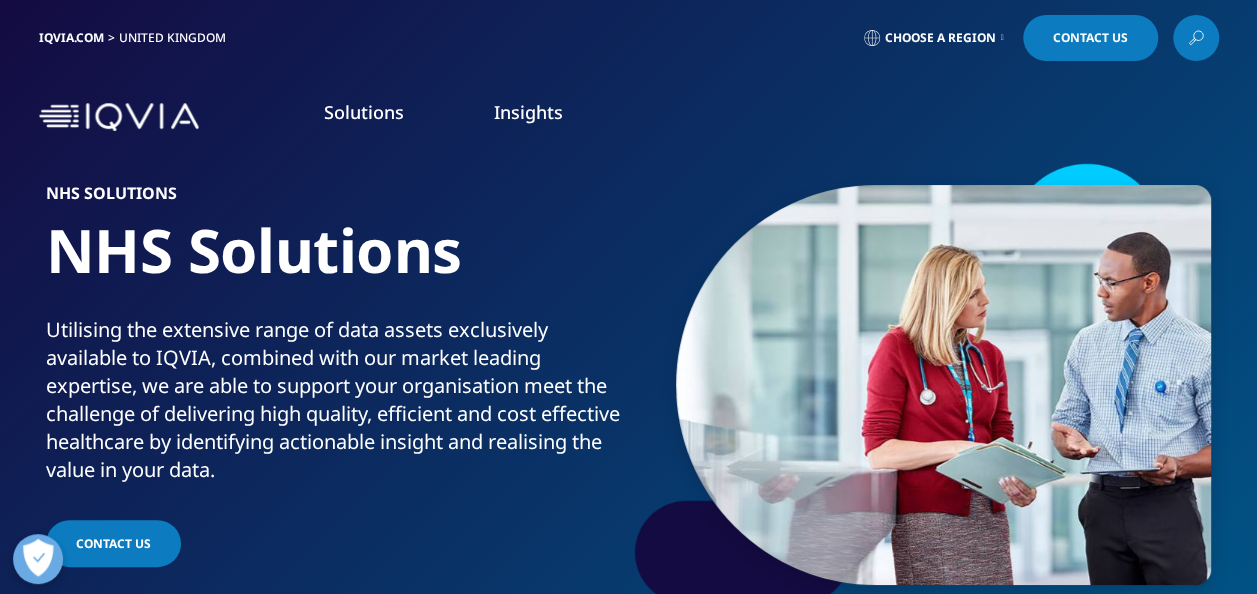 click on "Learn More" at bounding box center [528, 549] 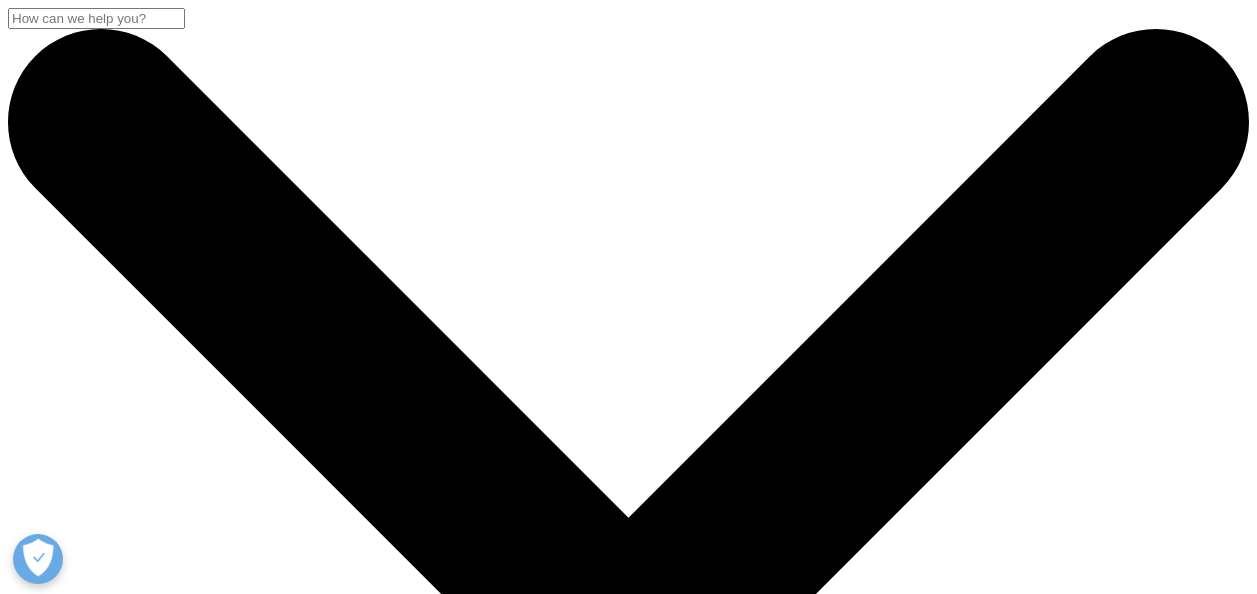 scroll, scrollTop: 0, scrollLeft: 0, axis: both 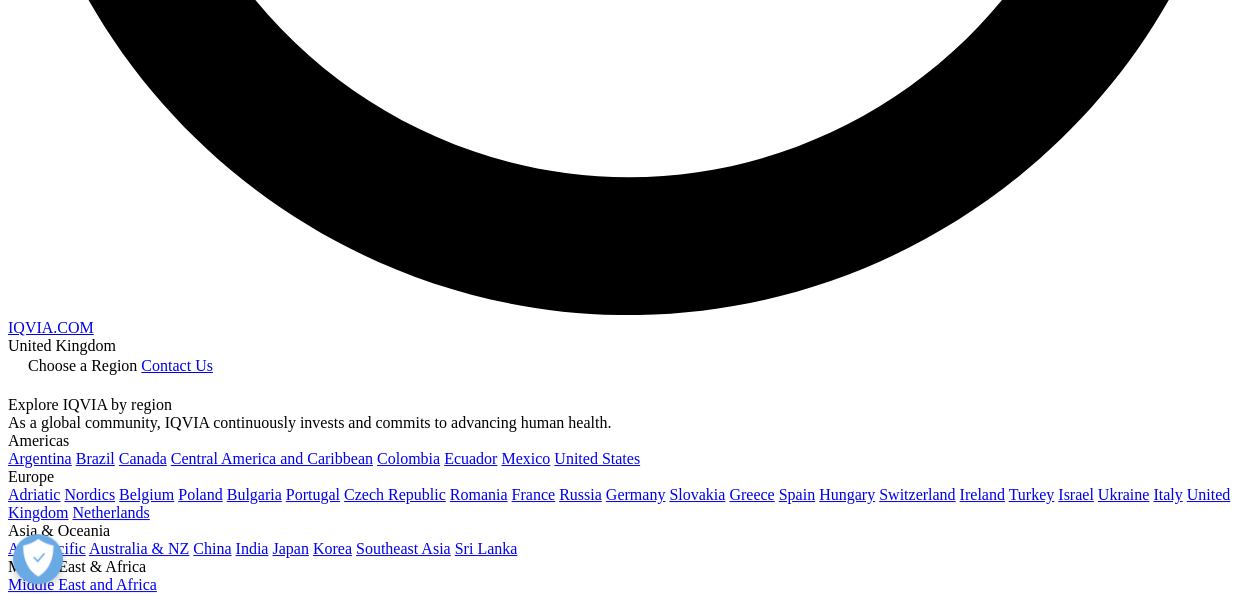 click on "Market Access and Patient Activation" at bounding box center [648, 8353] 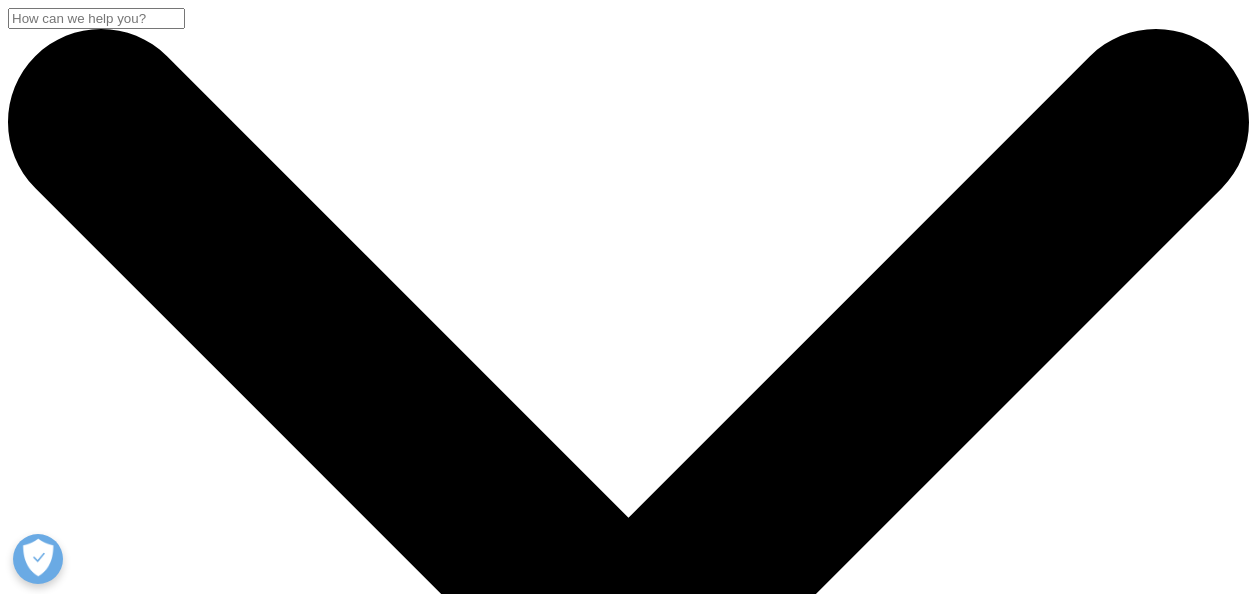 scroll, scrollTop: 2, scrollLeft: 0, axis: vertical 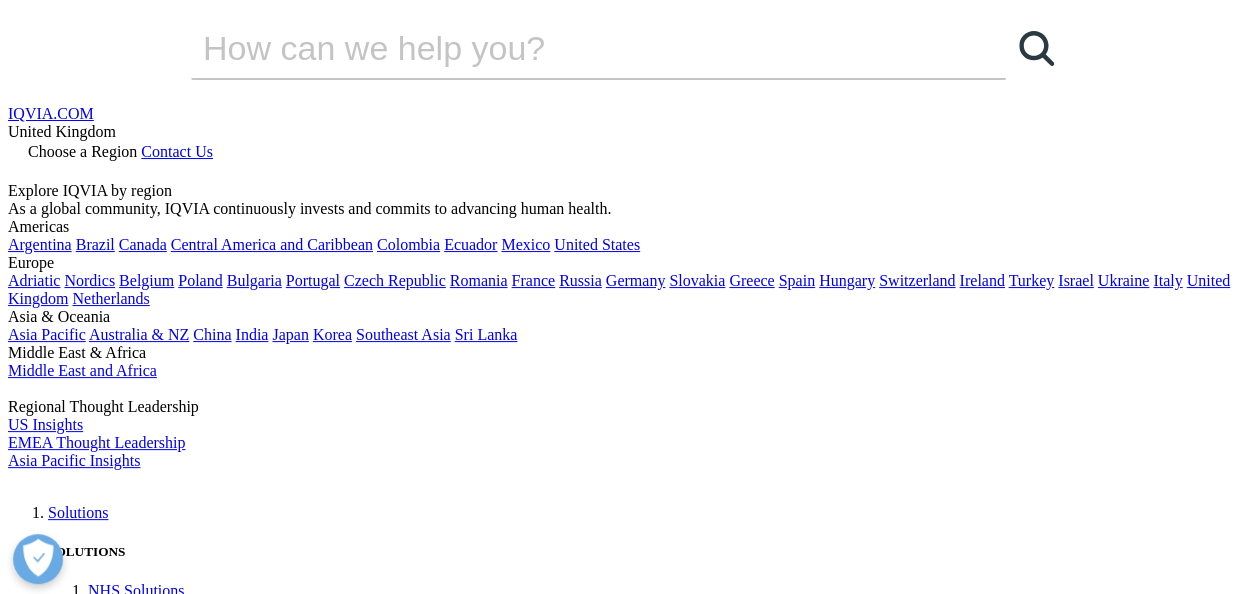 click on "Choose a Region" at bounding box center [82, 151] 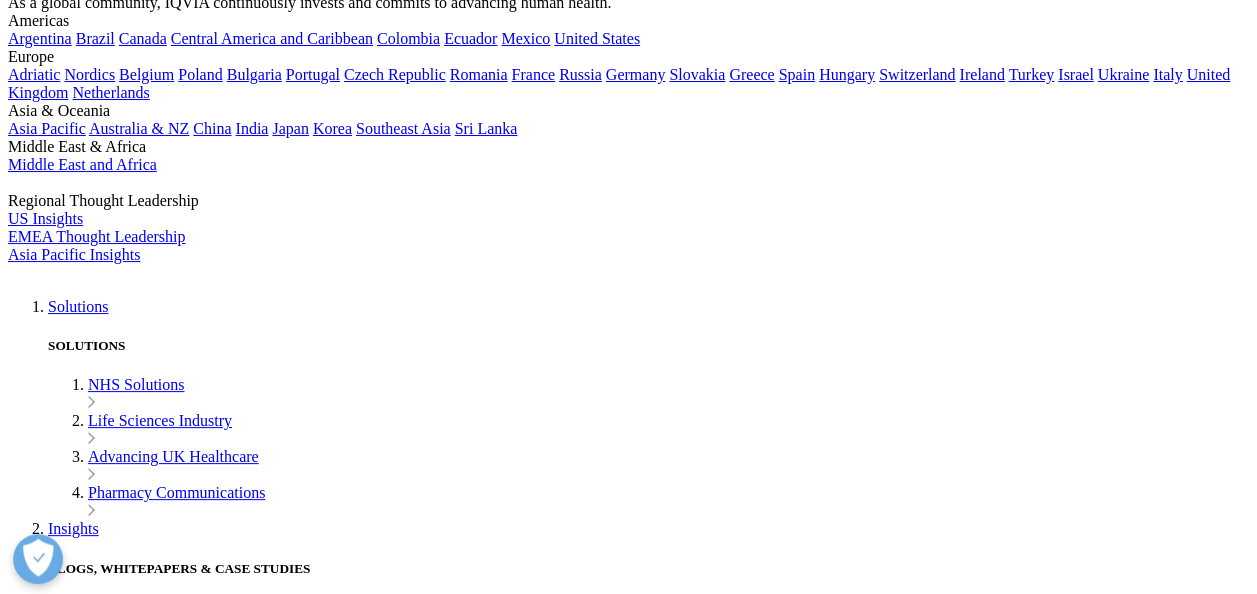 scroll, scrollTop: 210, scrollLeft: 0, axis: vertical 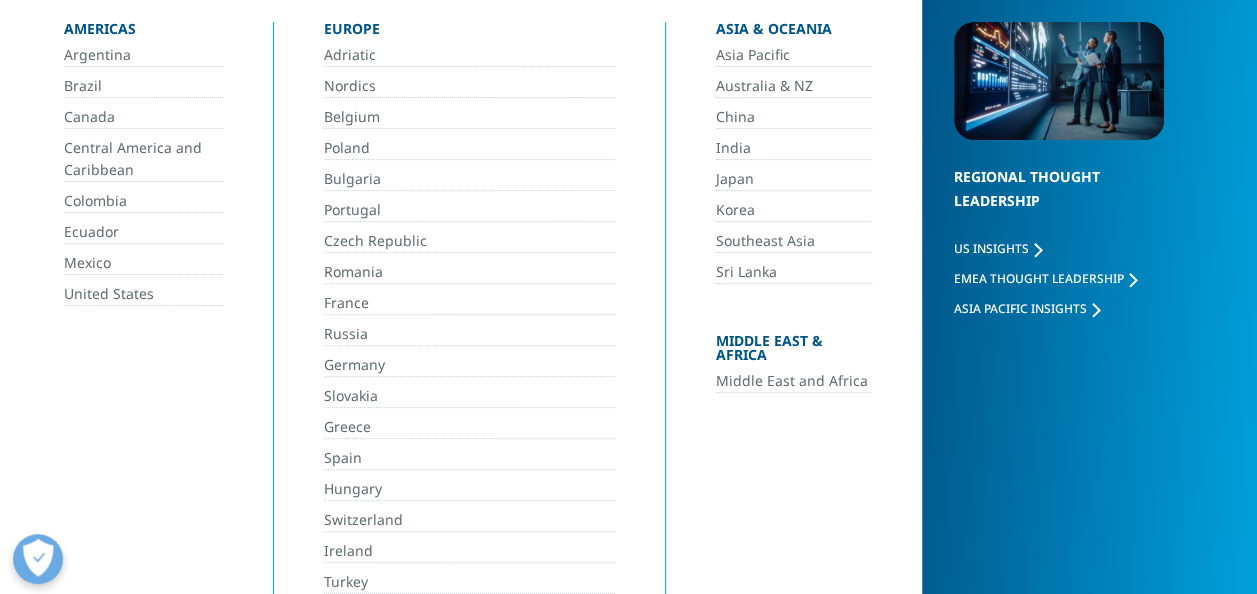 click on "Germany" at bounding box center (469, 365) 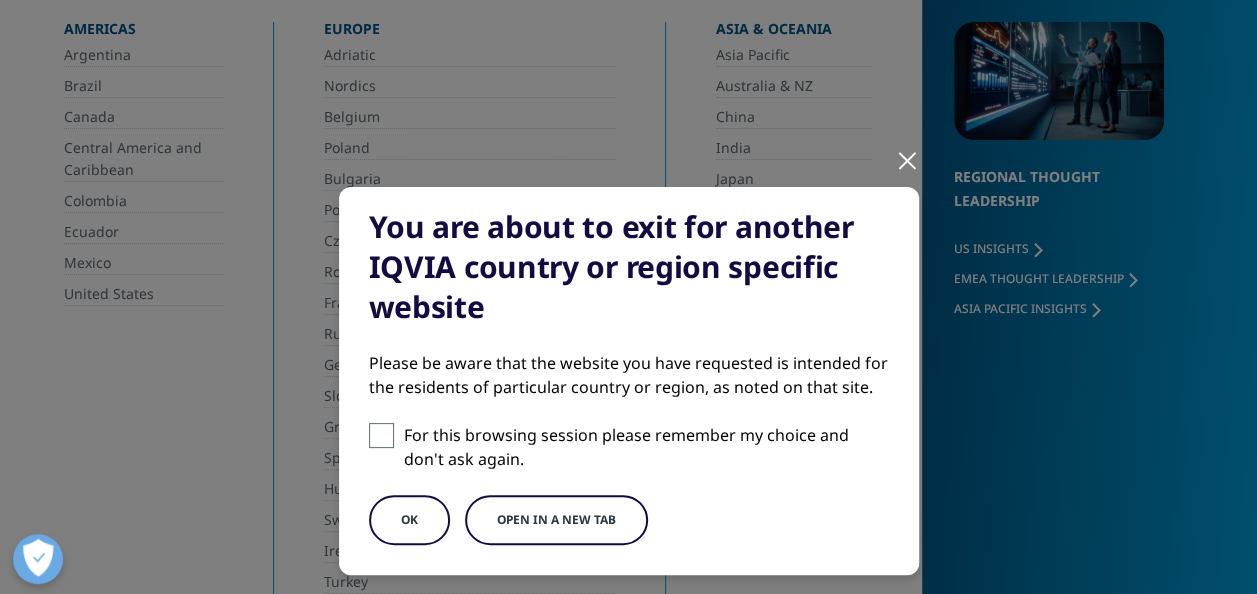 click on "OK" at bounding box center [409, 520] 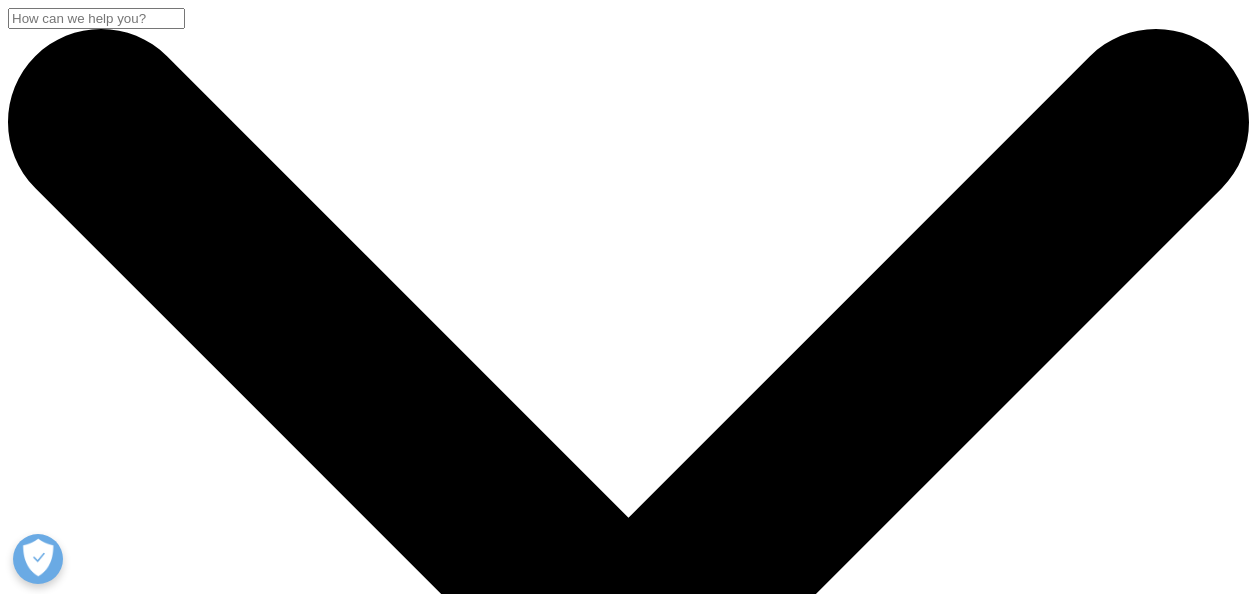 scroll, scrollTop: 212, scrollLeft: 0, axis: vertical 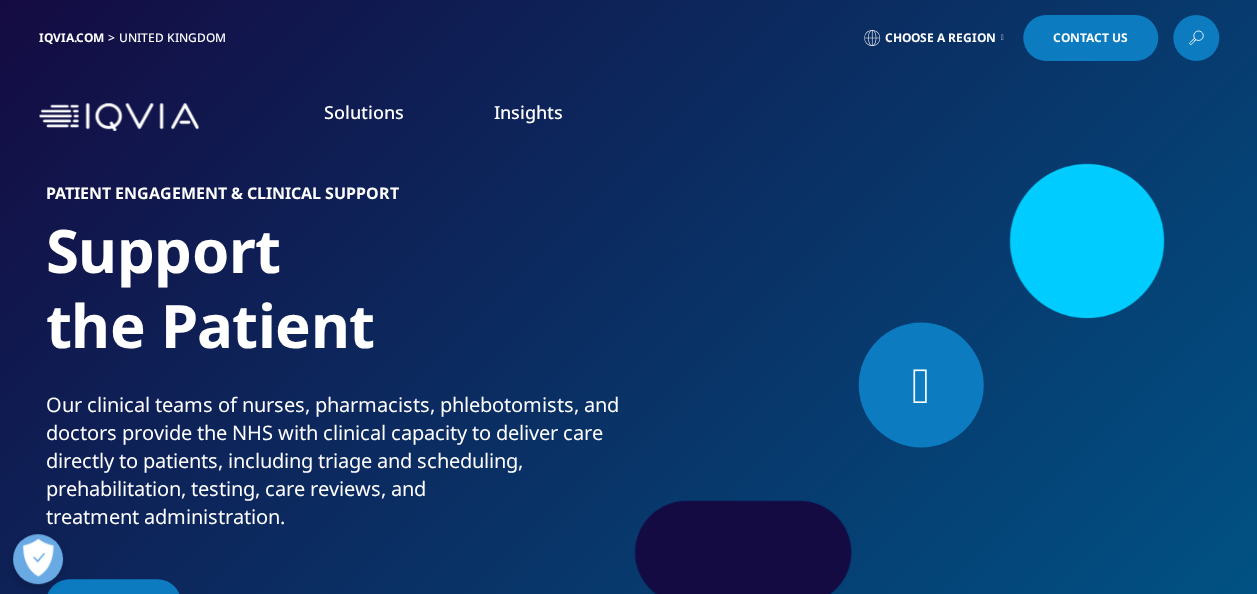 click on "Healthcare Discovery Platform" at bounding box center [1045, 359] 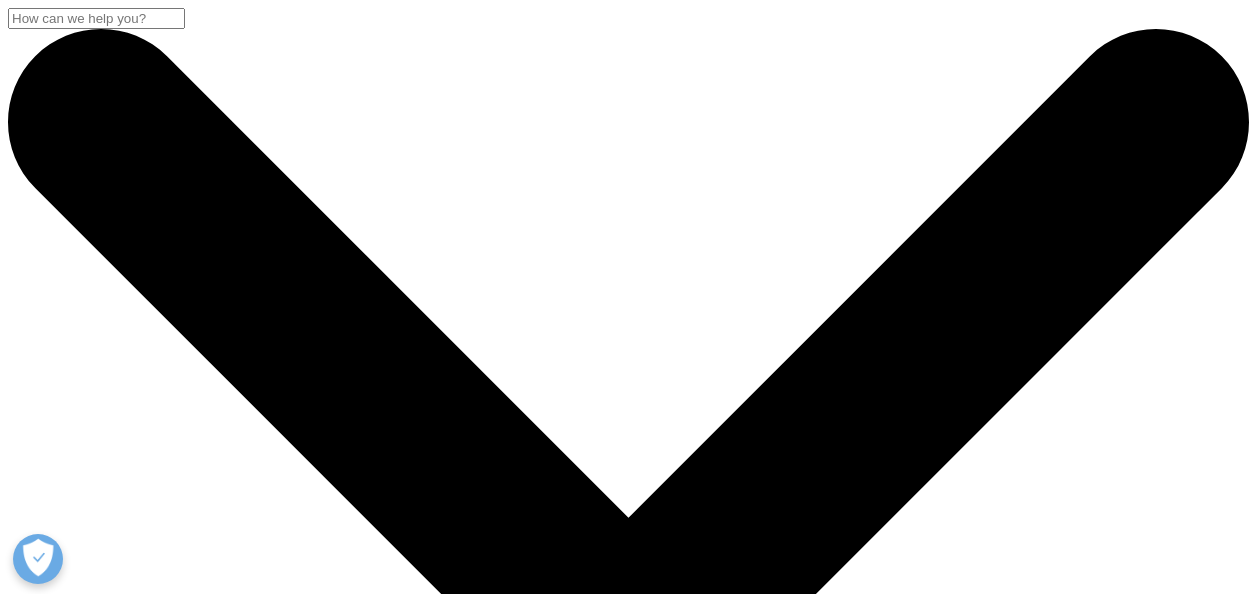 scroll, scrollTop: 0, scrollLeft: 0, axis: both 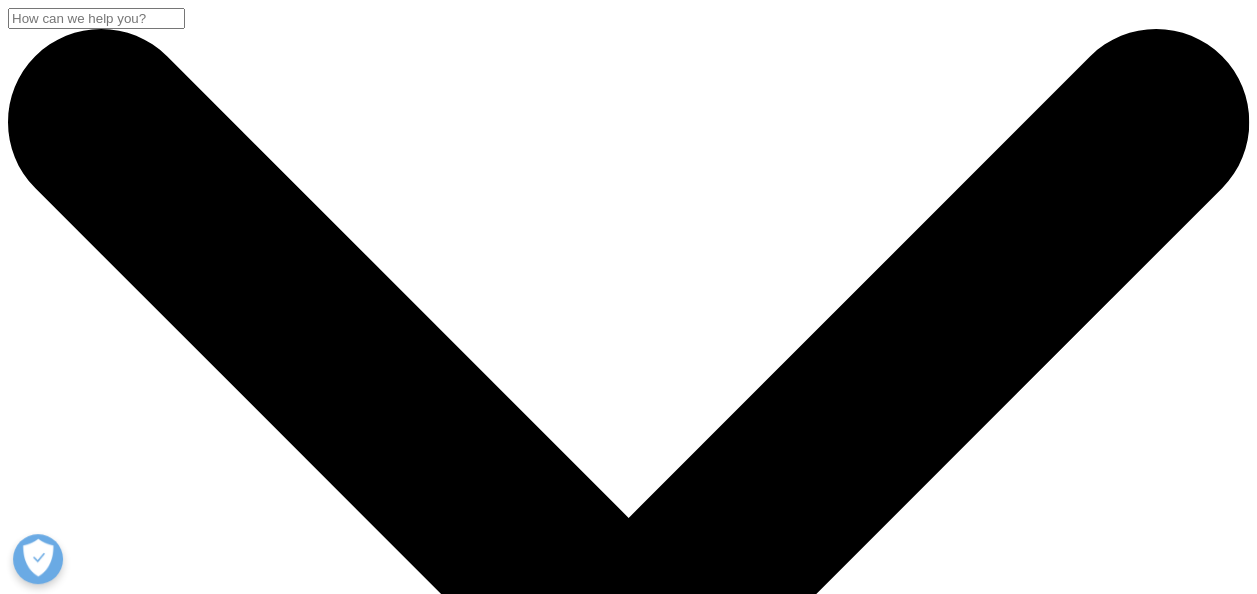 drag, startPoint x: 941, startPoint y: 490, endPoint x: 1122, endPoint y: 368, distance: 218.27734 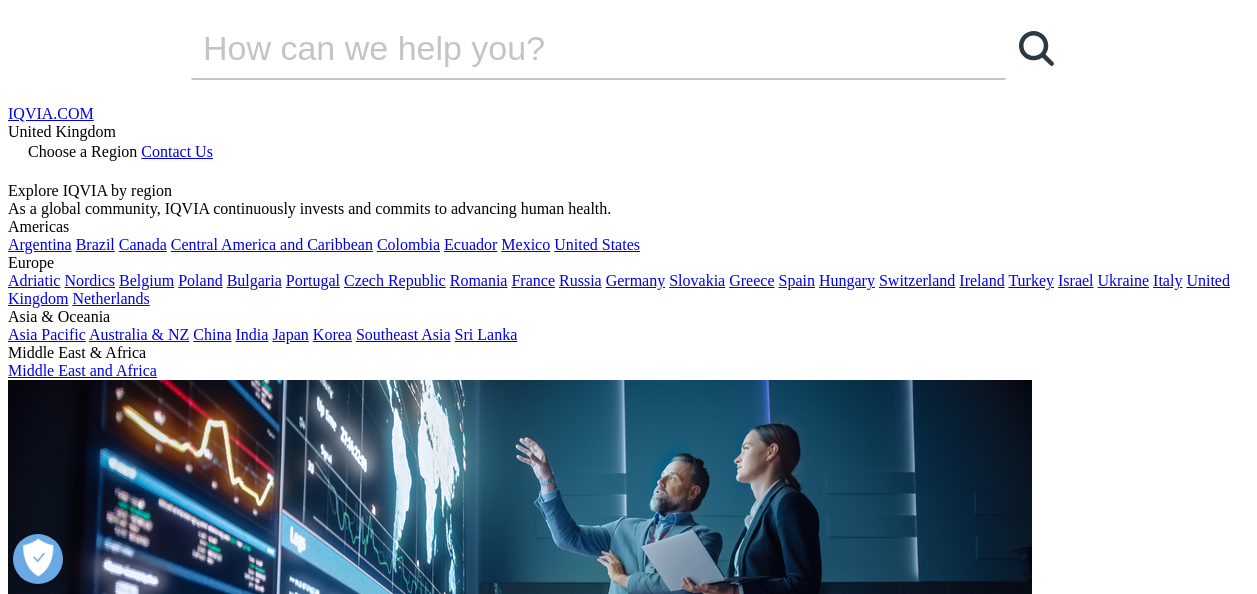 scroll, scrollTop: 0, scrollLeft: 0, axis: both 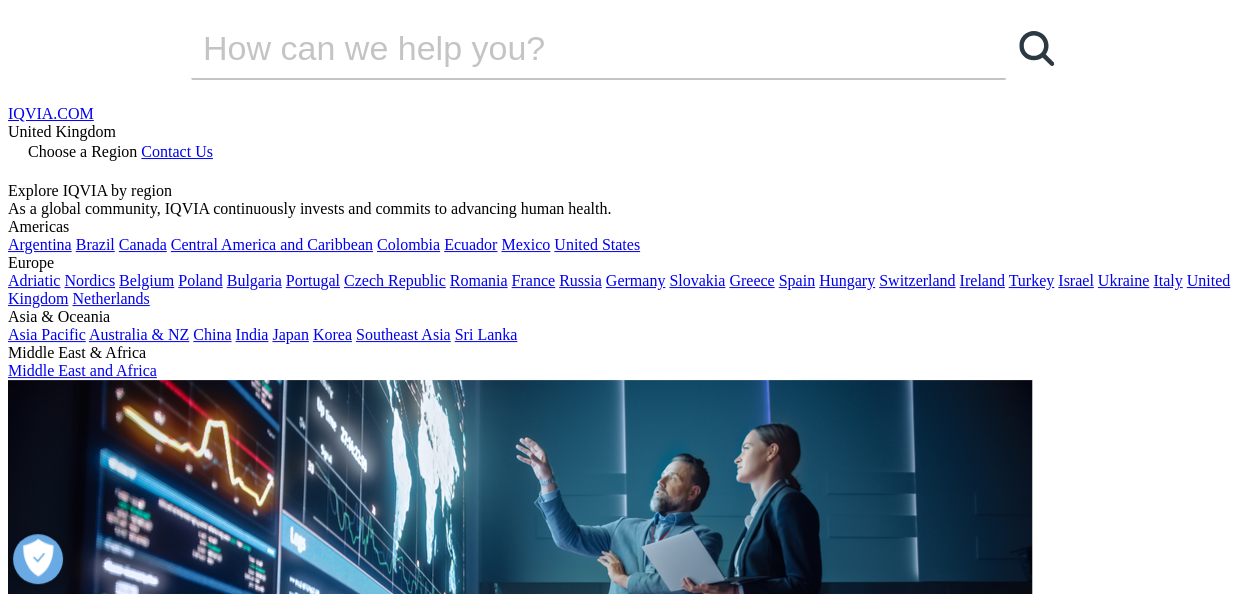 click on "Life Sciences Industry" at bounding box center (160, 1188) 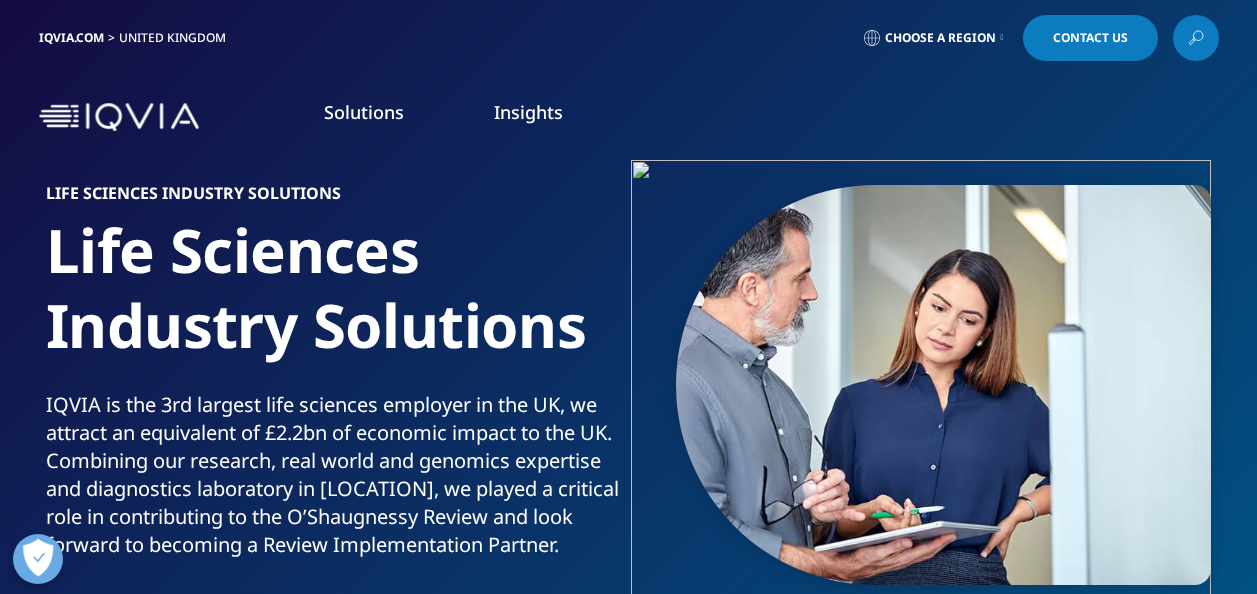 scroll, scrollTop: 0, scrollLeft: 0, axis: both 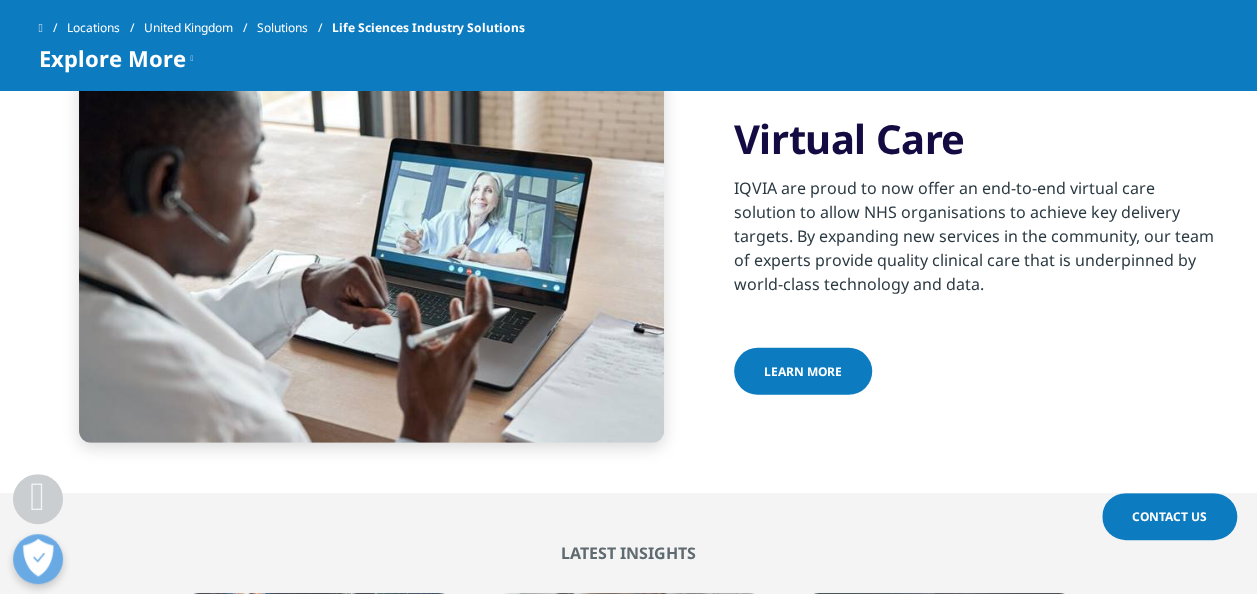 click on "learn more" at bounding box center [803, 371] 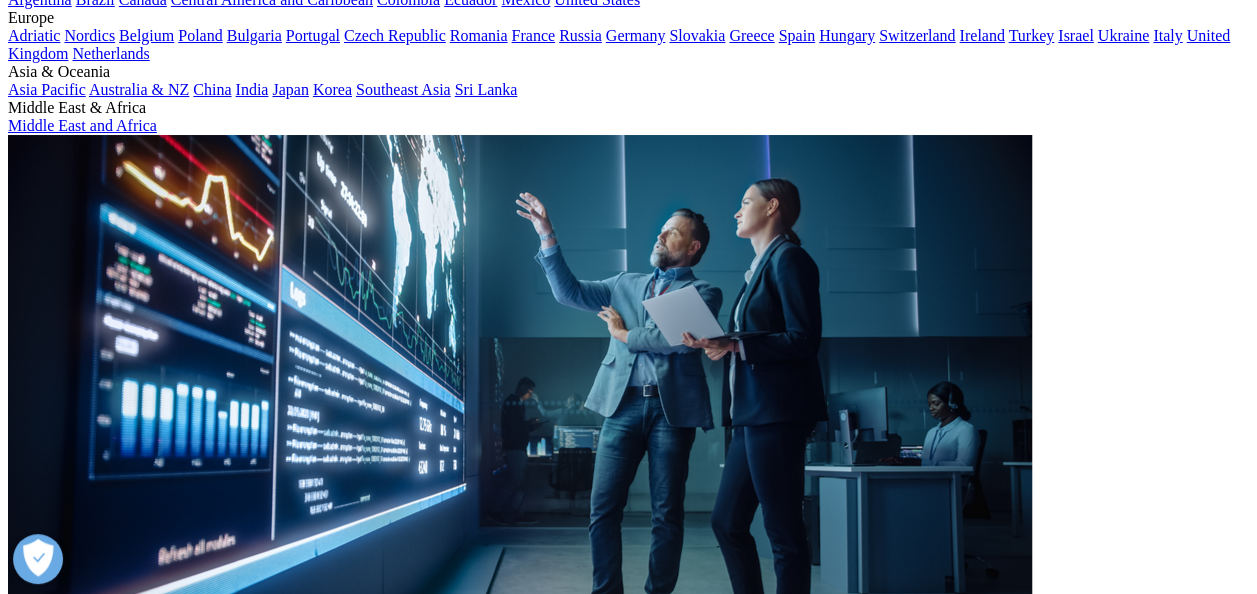 scroll, scrollTop: 0, scrollLeft: 0, axis: both 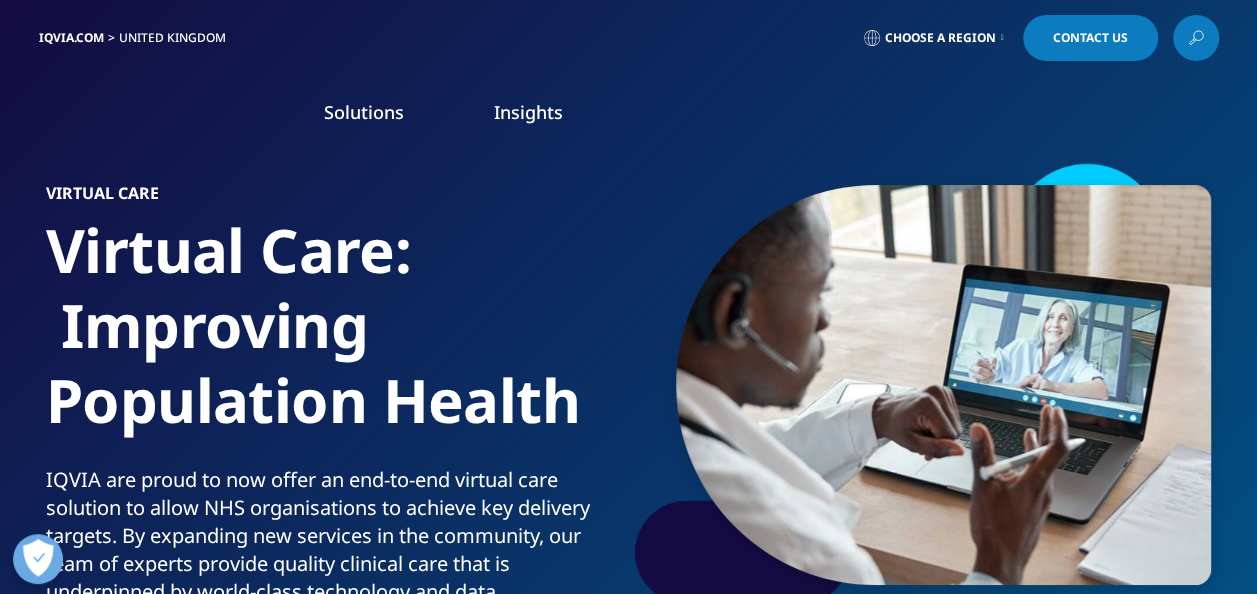 click on "Choose a Region" at bounding box center (934, 38) 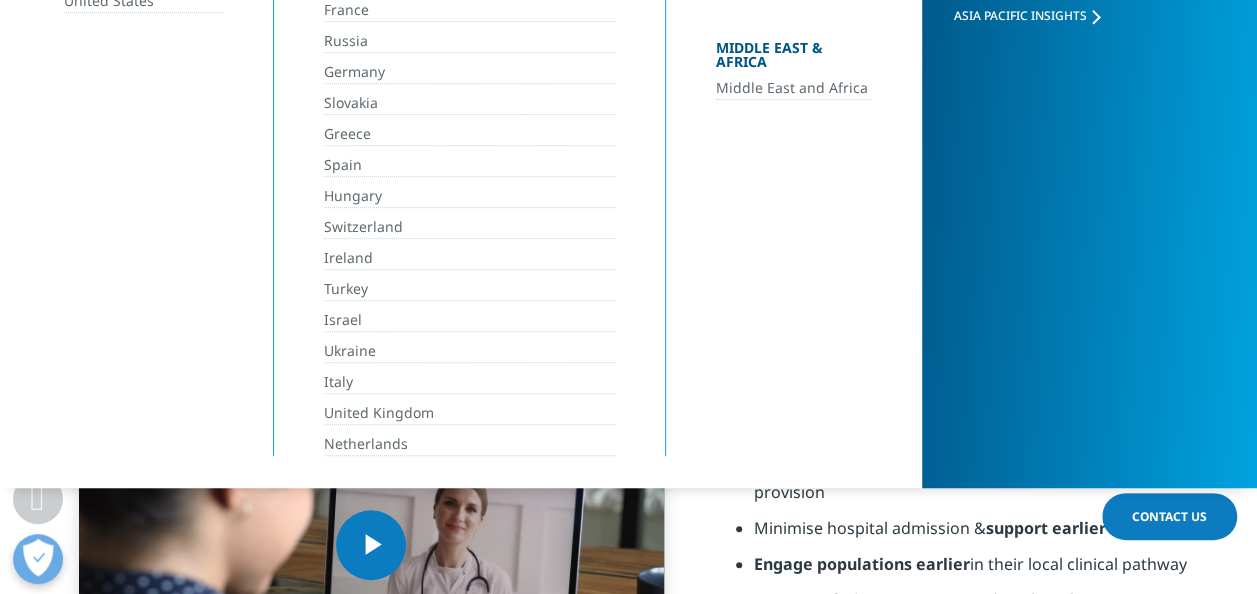 scroll, scrollTop: 504, scrollLeft: 0, axis: vertical 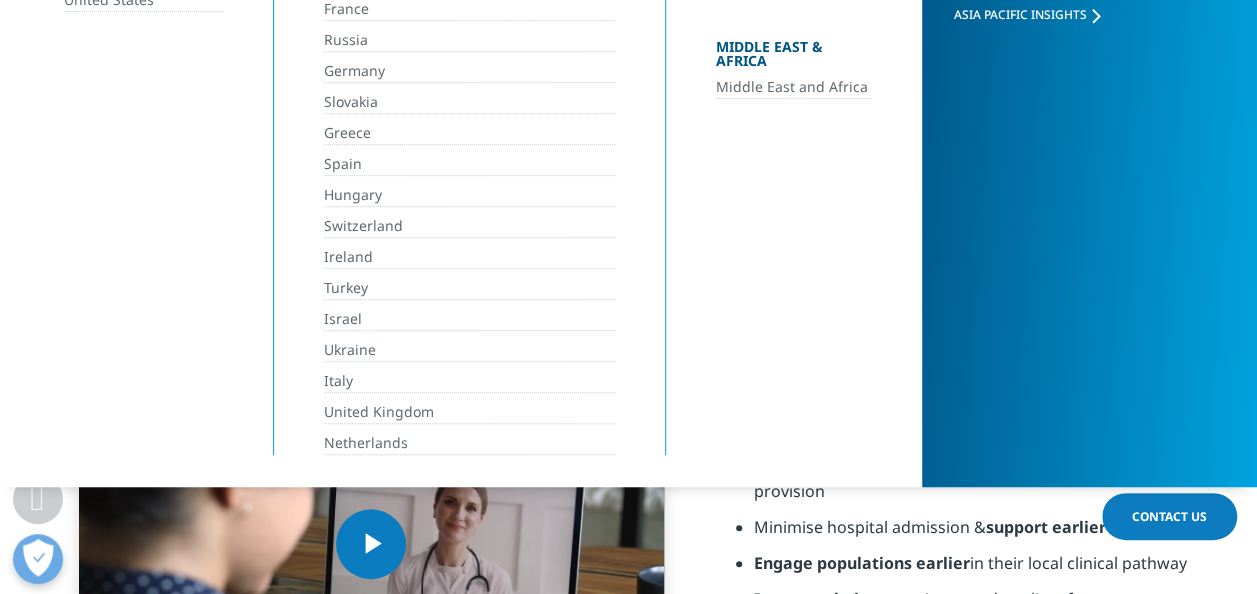 click on "Ireland" at bounding box center [469, 257] 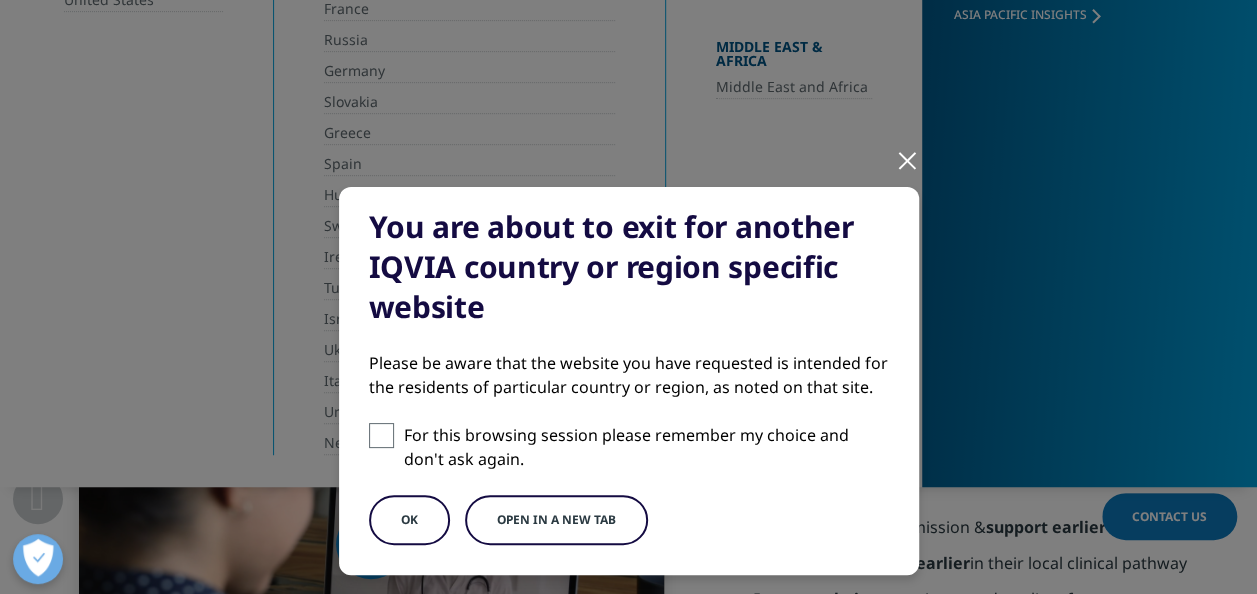 click on "OK" at bounding box center [409, 520] 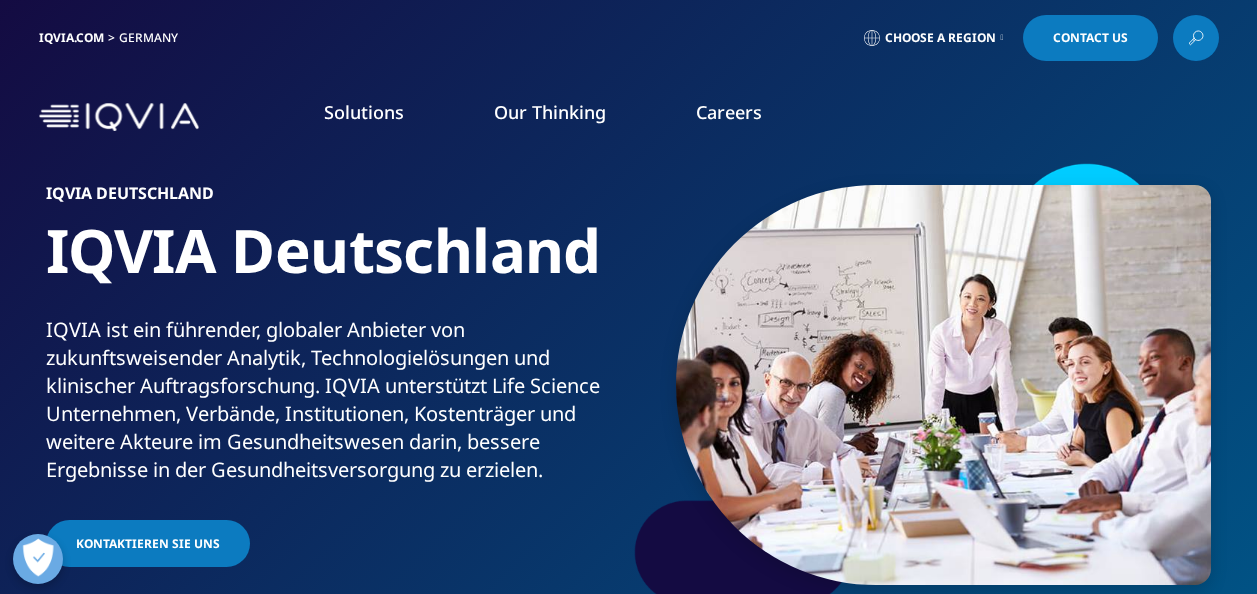 scroll, scrollTop: 0, scrollLeft: 0, axis: both 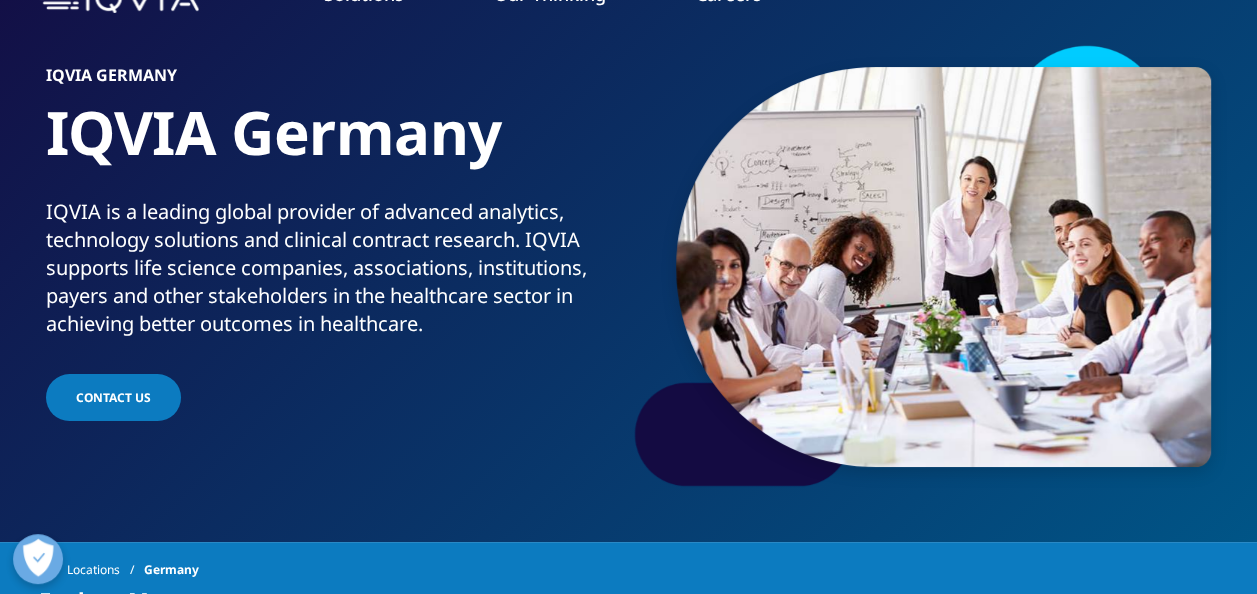 click on "Patient Engagement" at bounding box center [1132, 328] 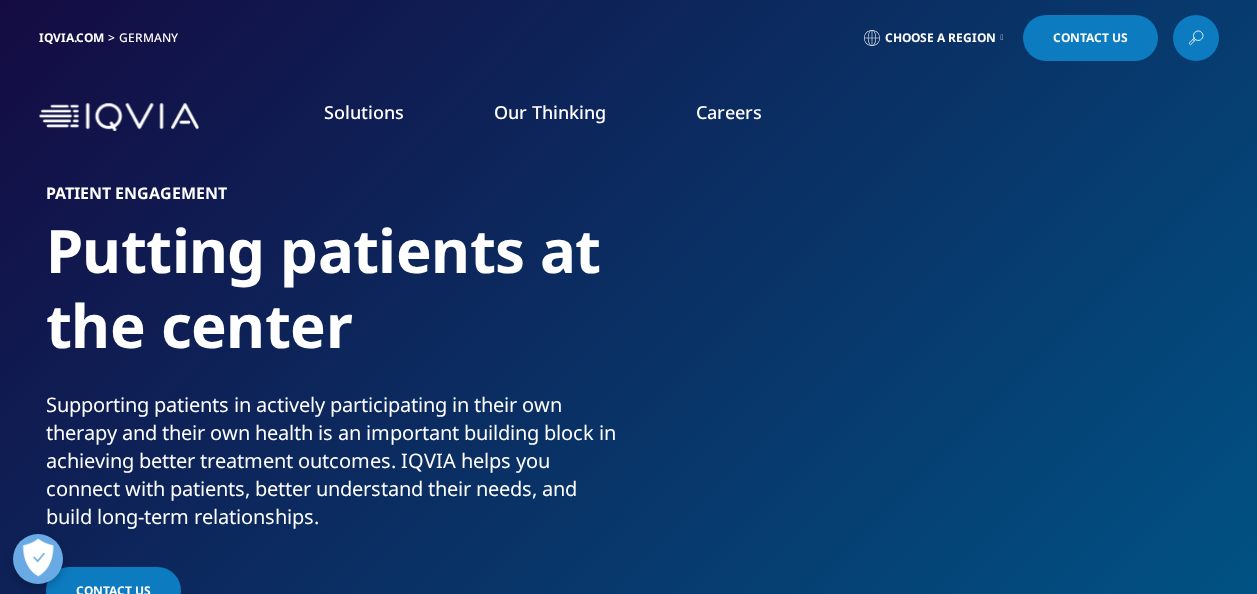 scroll, scrollTop: 0, scrollLeft: 0, axis: both 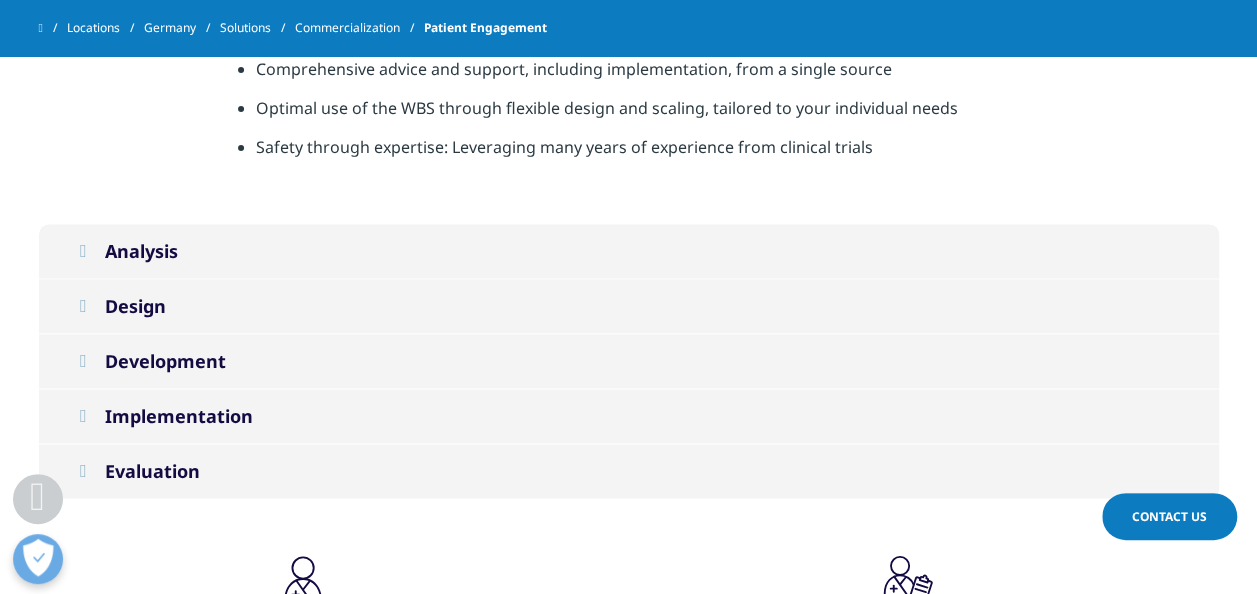 click on "Analysis" at bounding box center [141, 251] 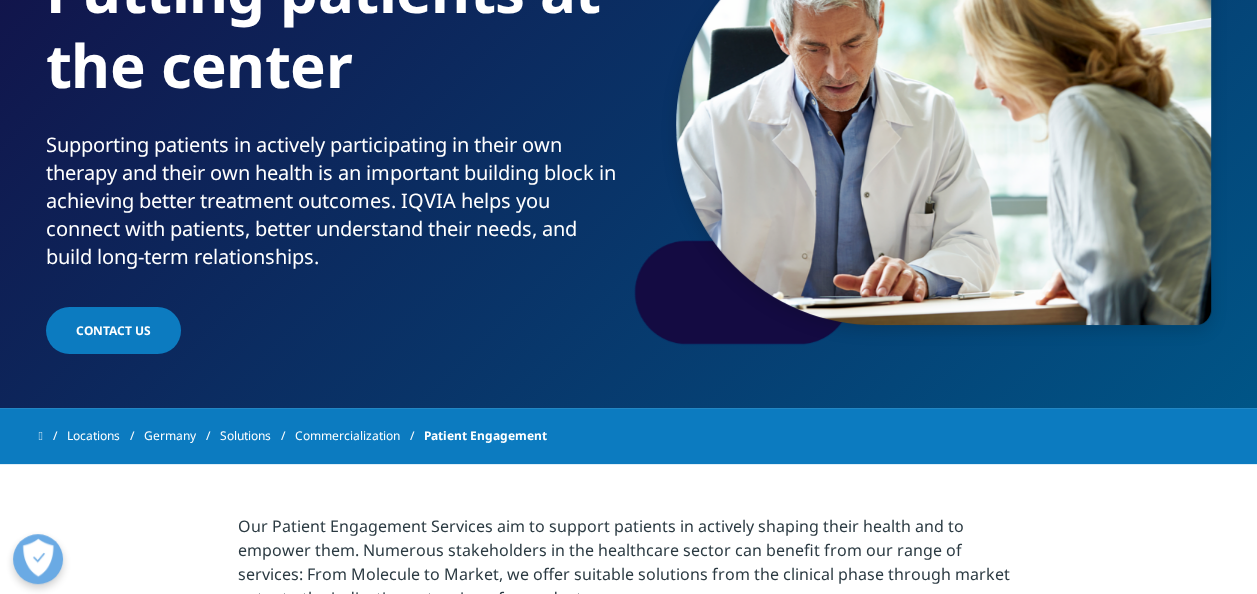 scroll, scrollTop: 258, scrollLeft: 0, axis: vertical 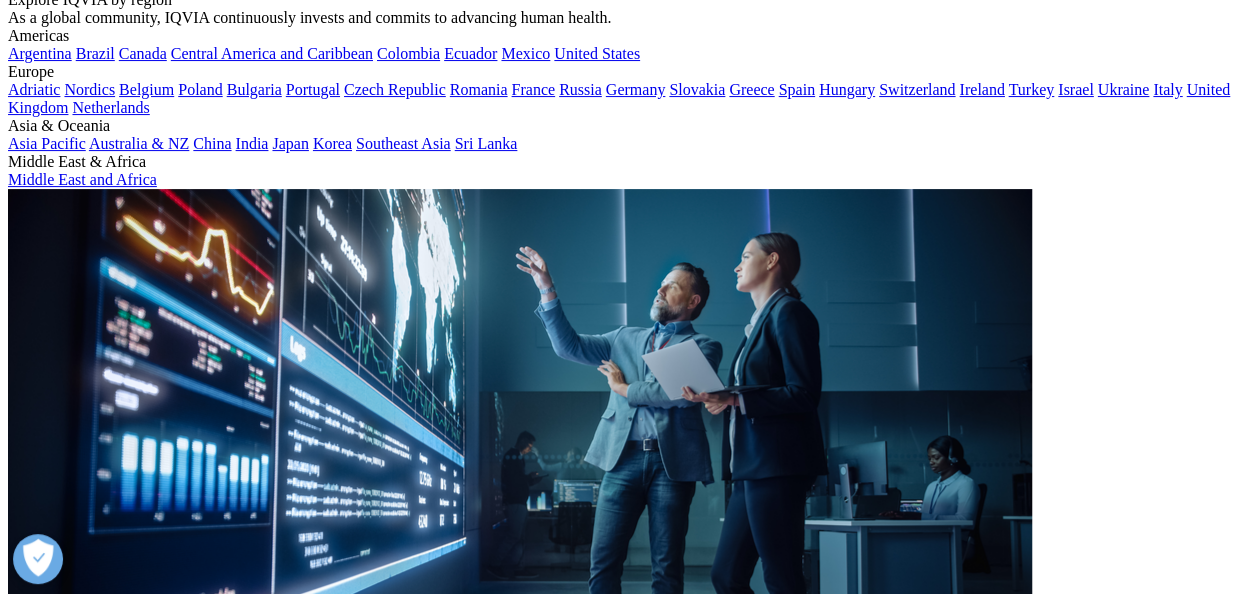 click on "Pharmaceutical Manufacturers" at bounding box center [137, 4166] 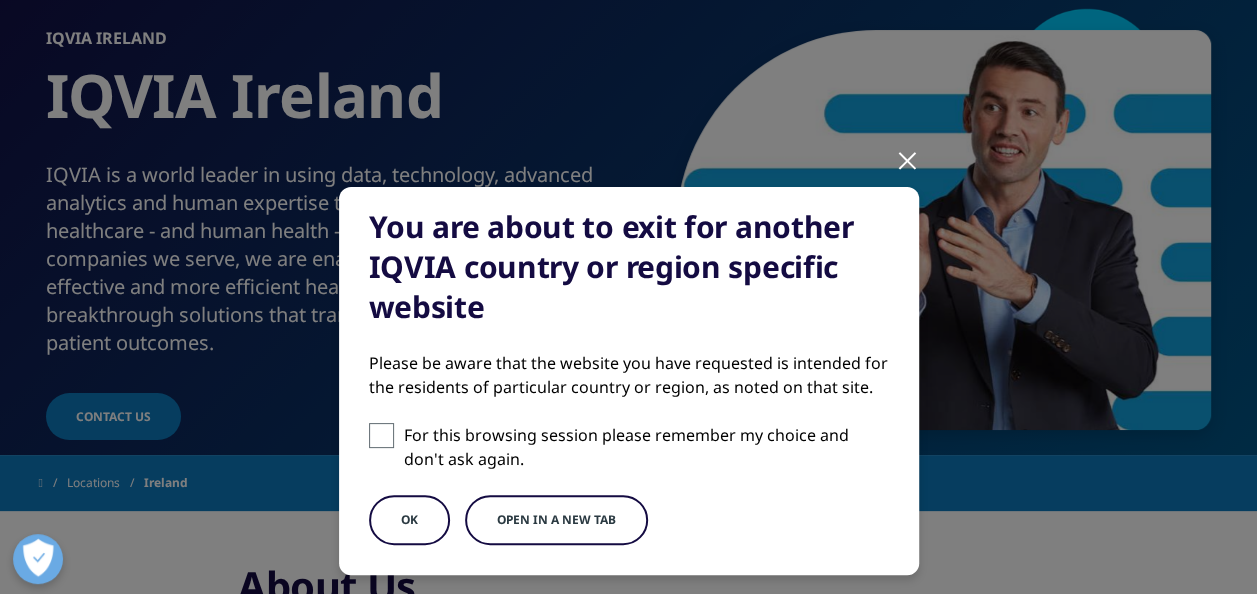 click on "You are about to exit for another IQVIA country or region specific website
Please be aware that the website you have requested is intended for the residents of particular country or region, as noted on that site.
For this browsing session please remember my choice and don't ask again.
OK
Open in a new tab" at bounding box center (629, 397) 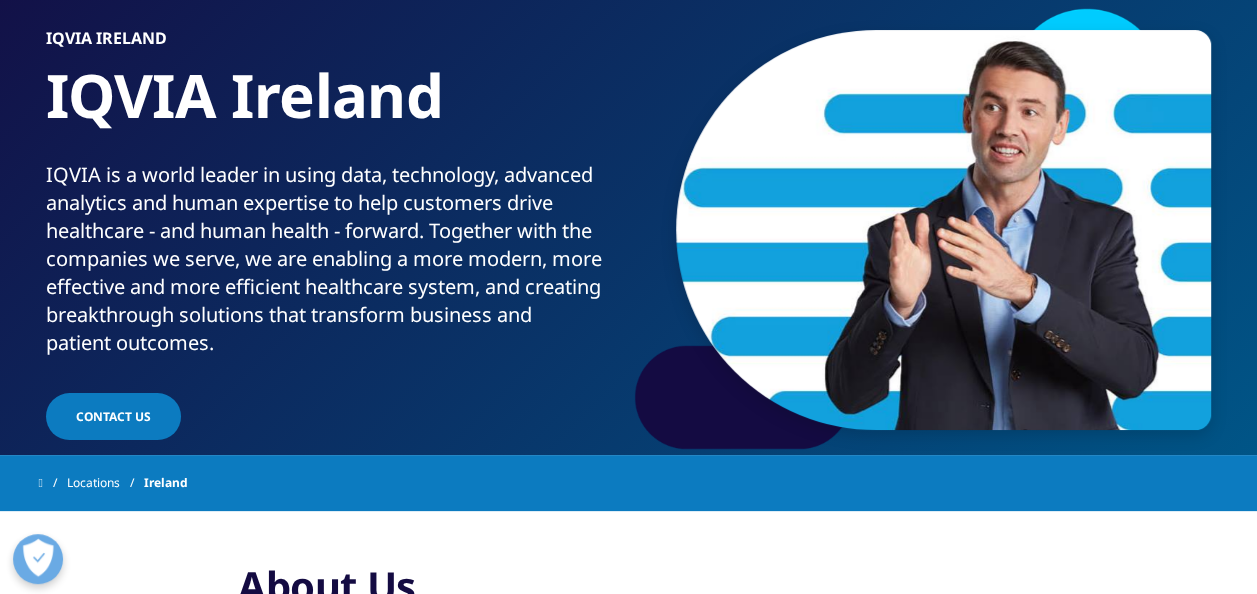 scroll, scrollTop: 0, scrollLeft: 0, axis: both 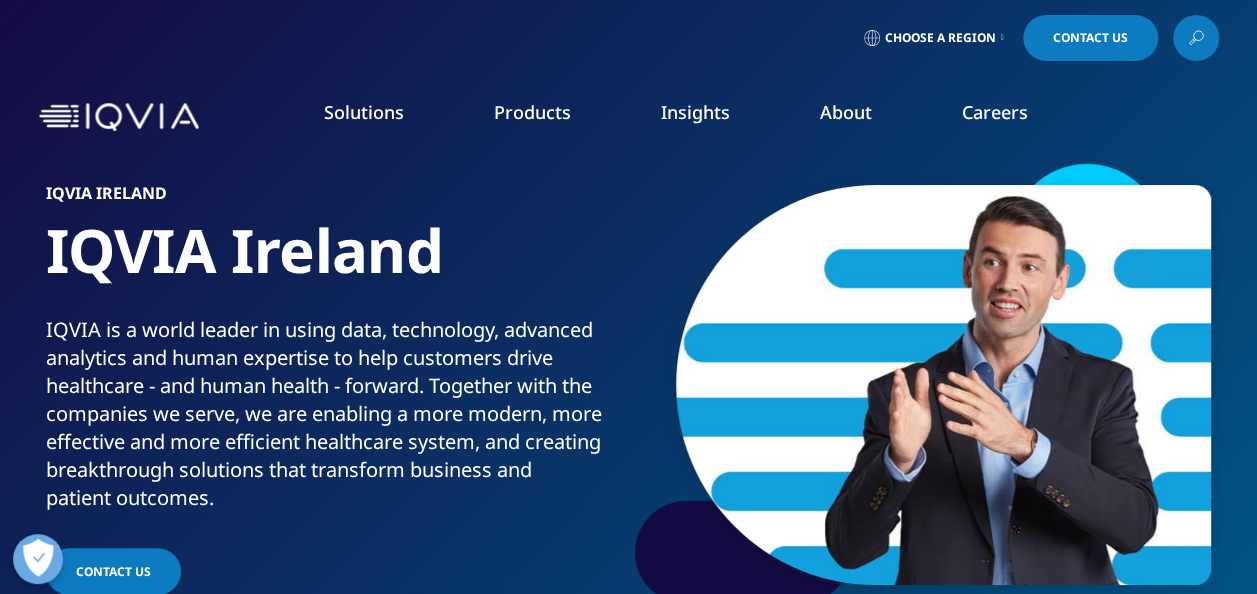 click 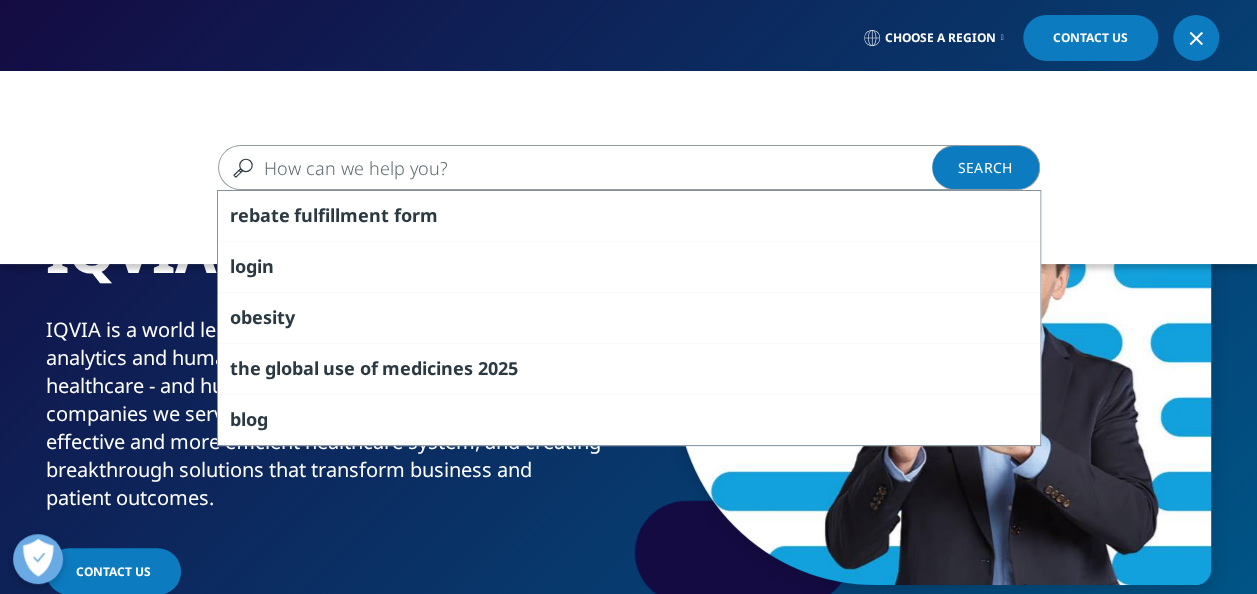click at bounding box center [600, 167] 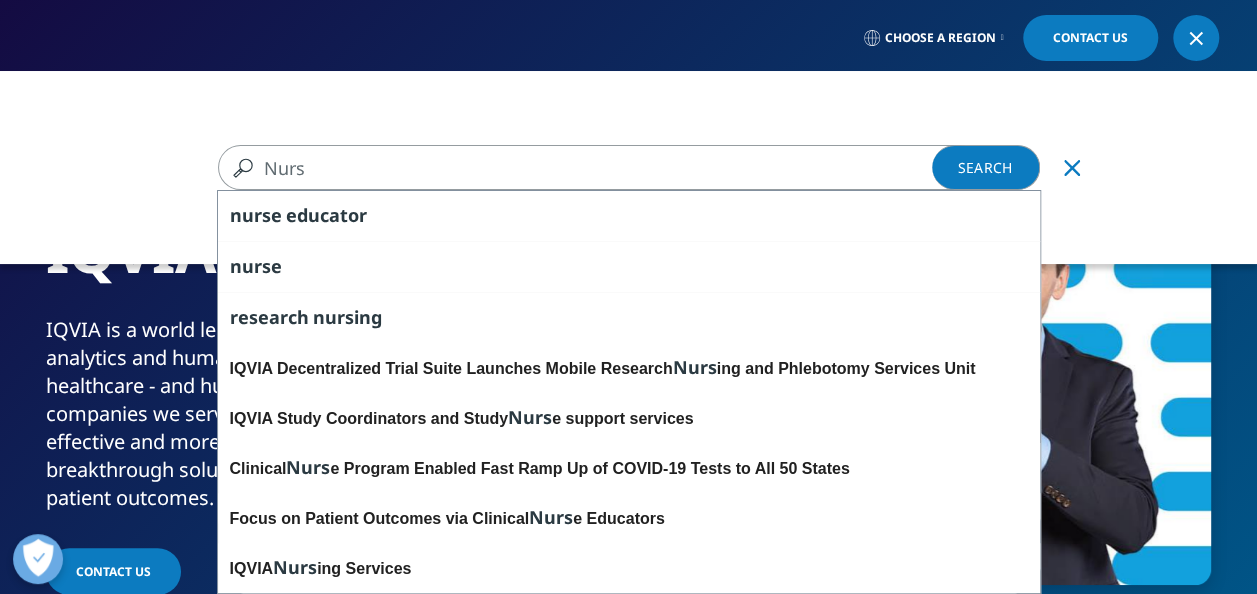 type on "Nurs" 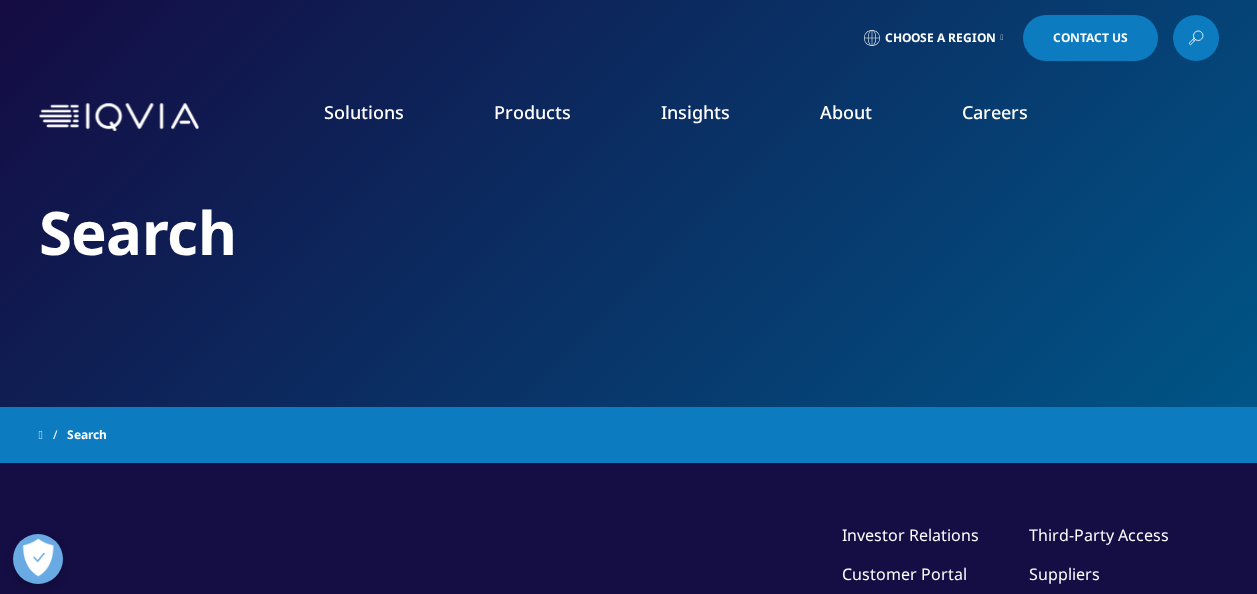 scroll, scrollTop: 0, scrollLeft: 0, axis: both 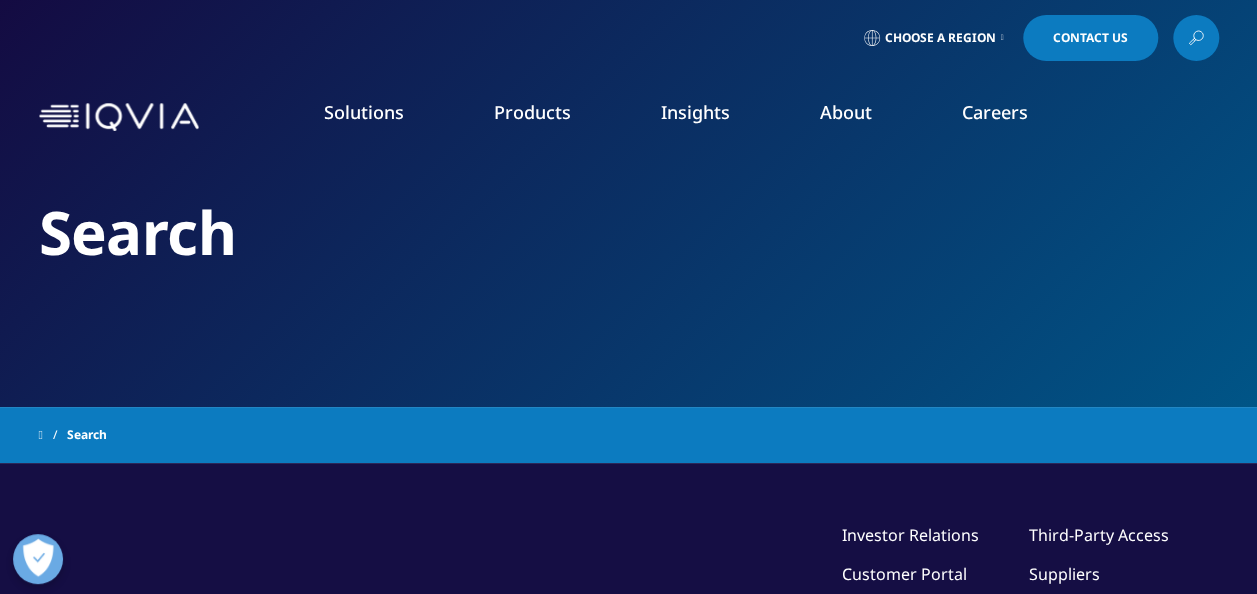type on "Nurs" 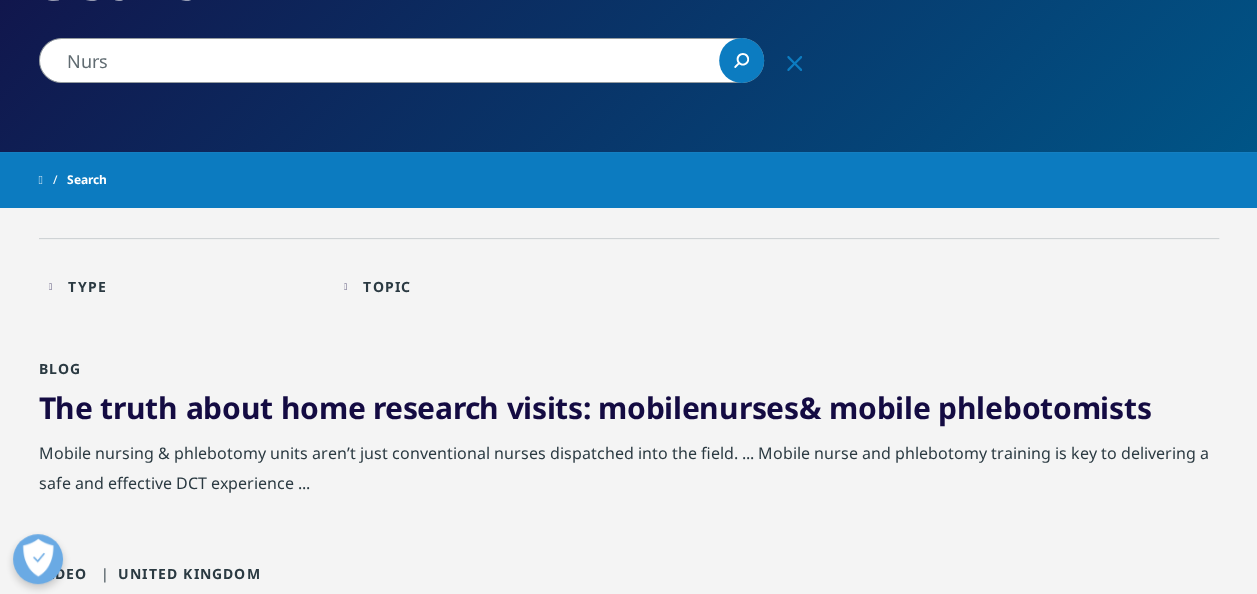 scroll, scrollTop: 253, scrollLeft: 0, axis: vertical 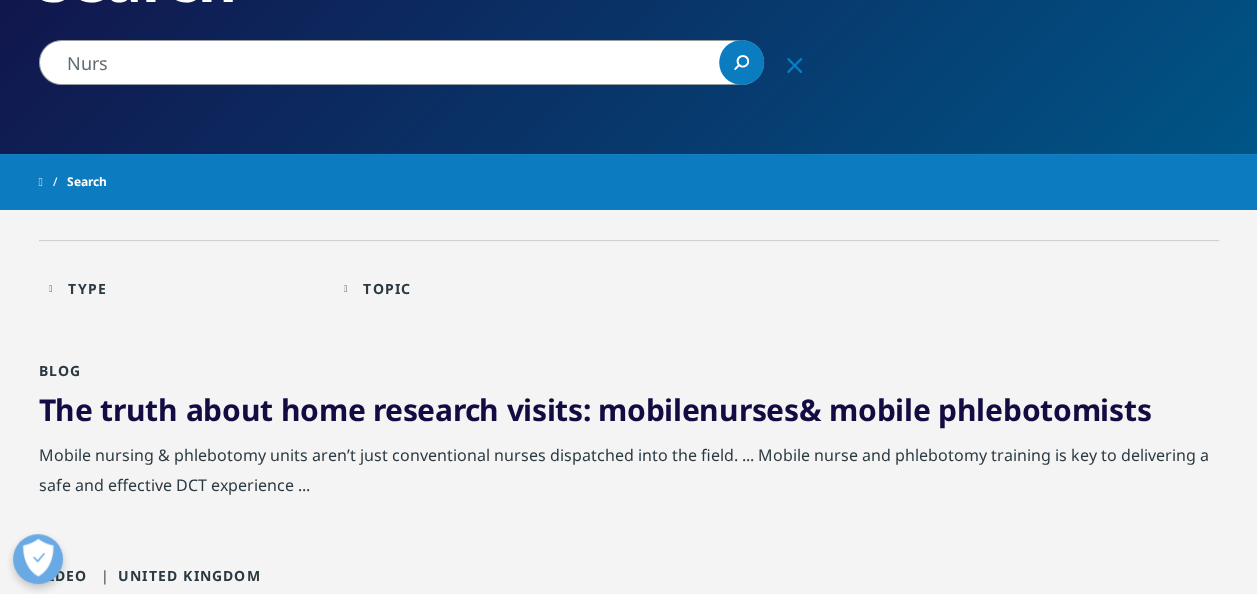 click on "Type Loading Clear Or/And Operator" at bounding box center (186, 288) 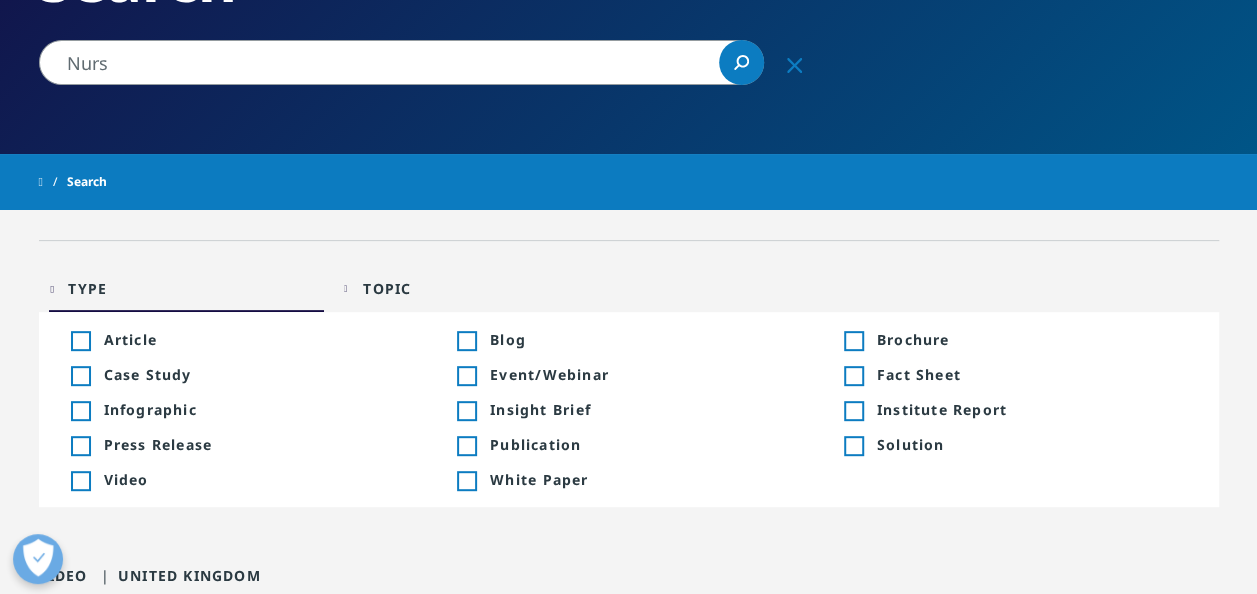 click on "Type Loading Clear Or/And Operator" at bounding box center (186, 288) 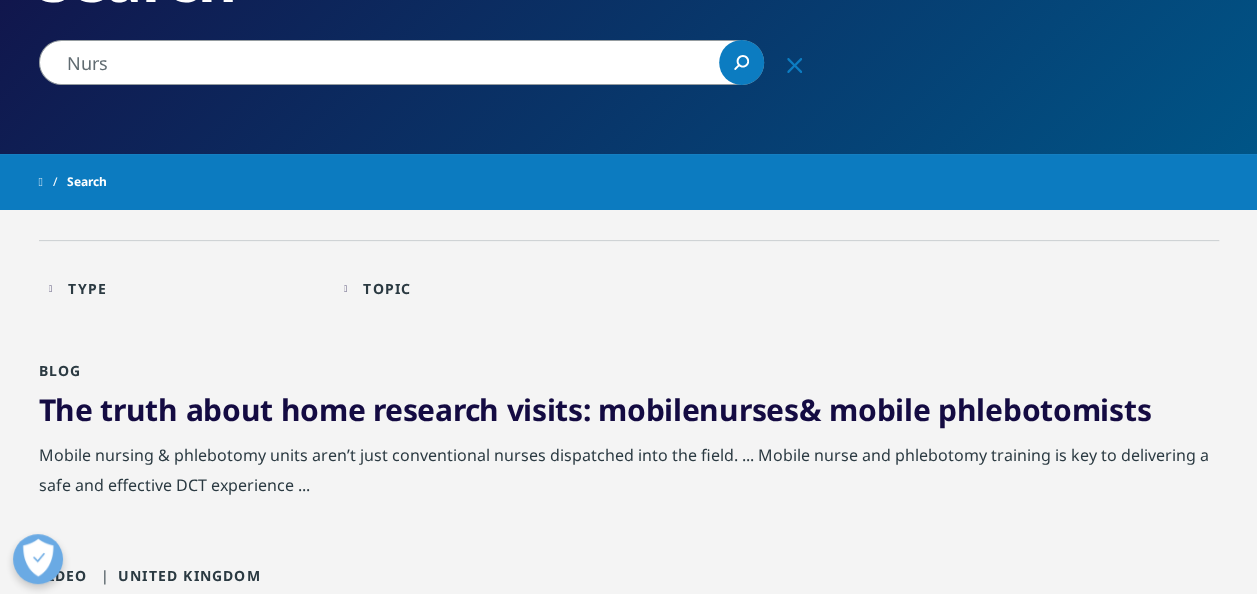 click on "Type Loading Clear Or/And Operator" at bounding box center (186, 288) 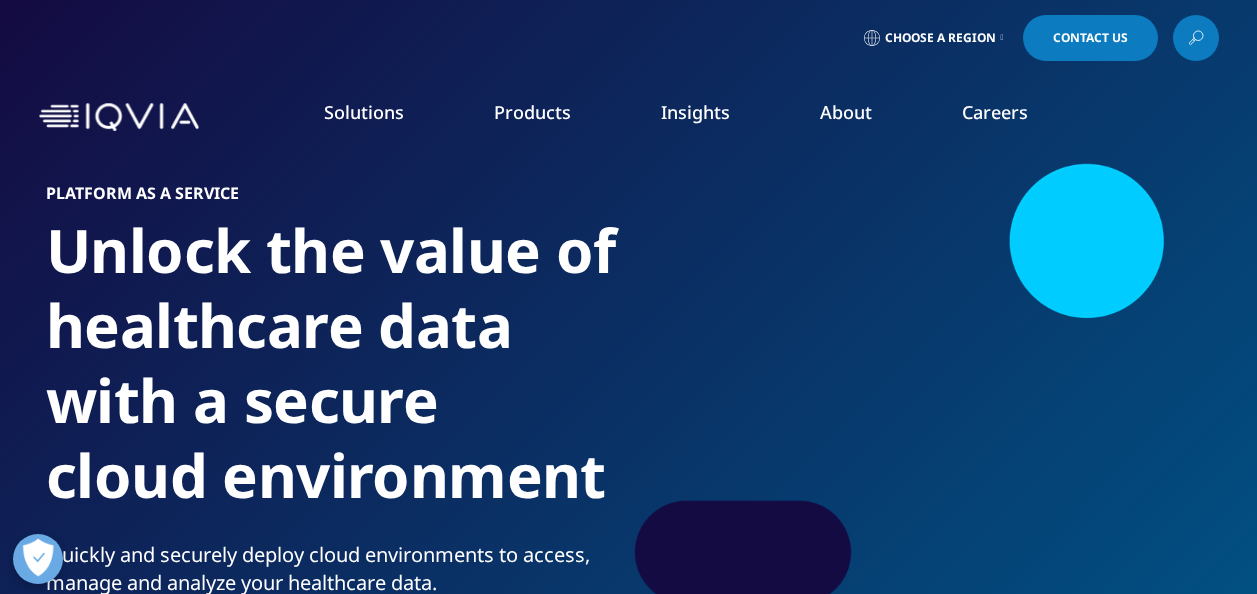 scroll, scrollTop: 156, scrollLeft: 0, axis: vertical 